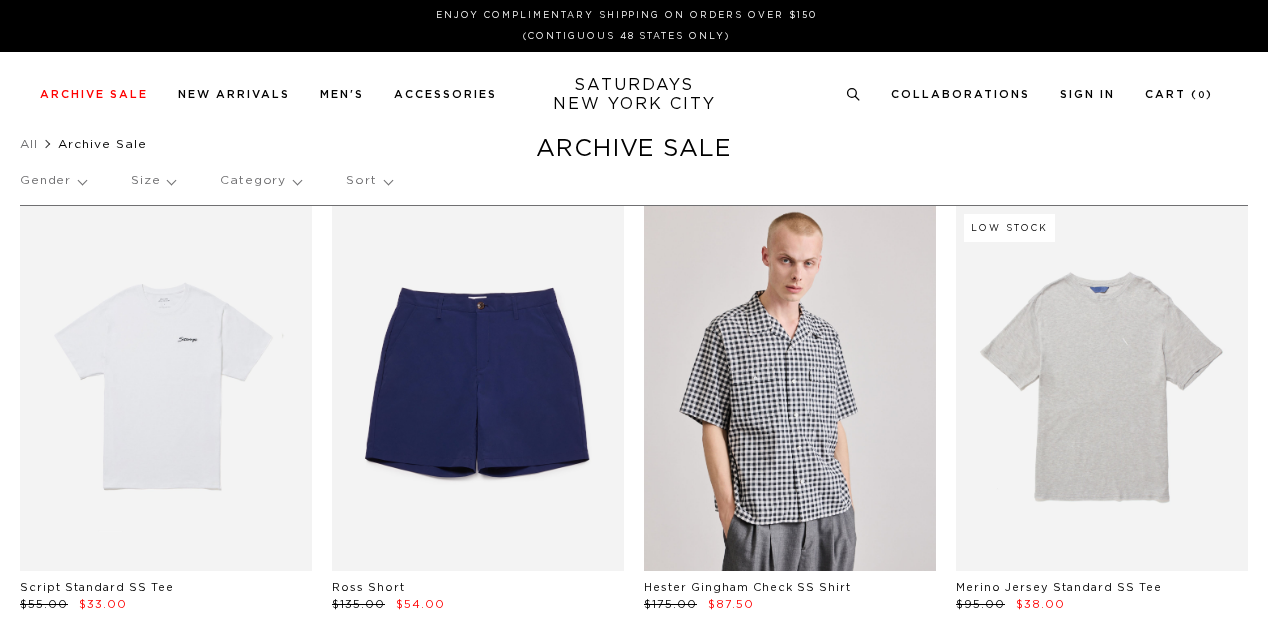 scroll, scrollTop: 0, scrollLeft: 0, axis: both 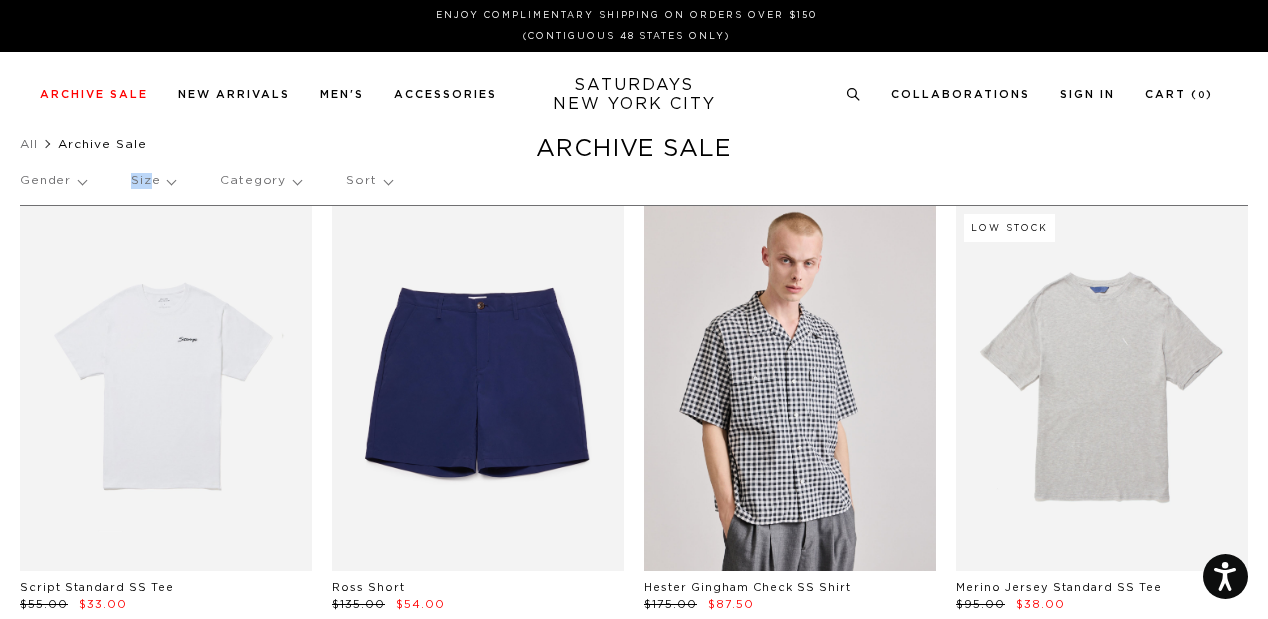 click on "Size" at bounding box center (153, 181) 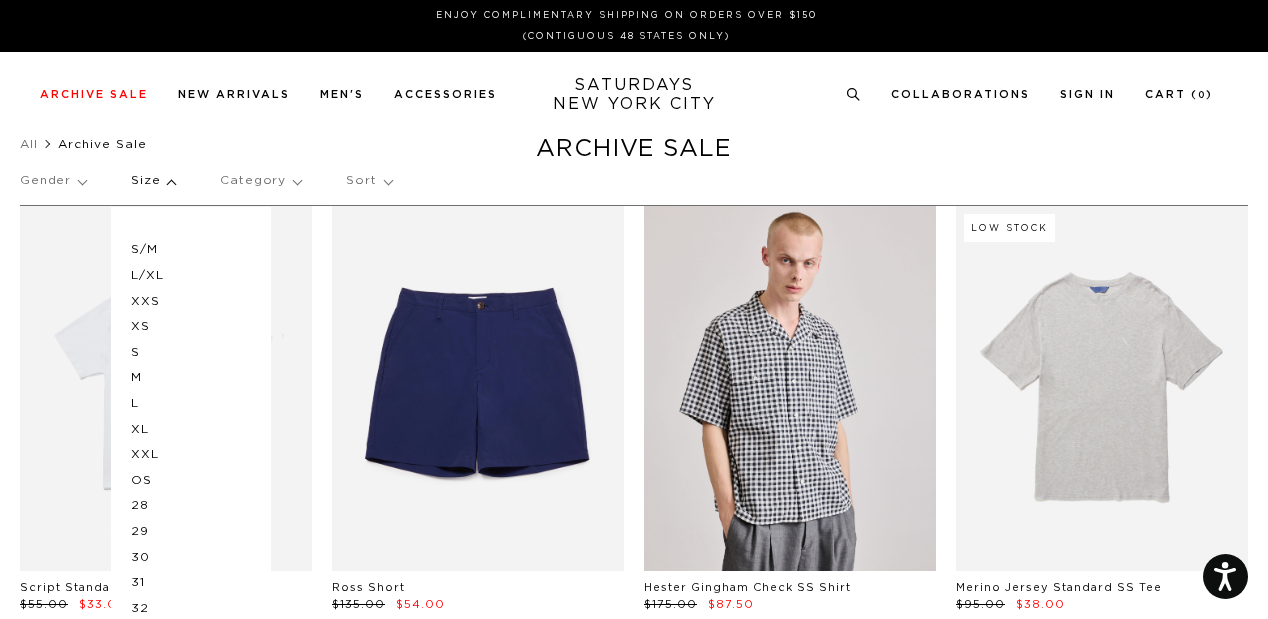 click on "S" at bounding box center [191, 353] 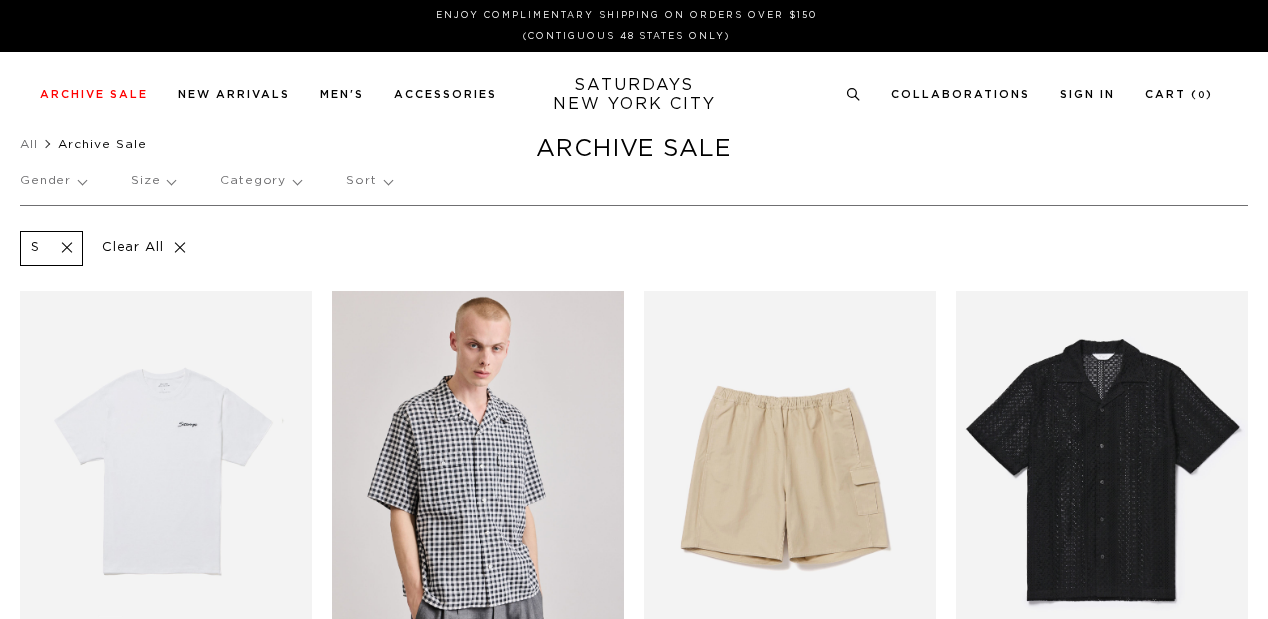 scroll, scrollTop: 0, scrollLeft: 0, axis: both 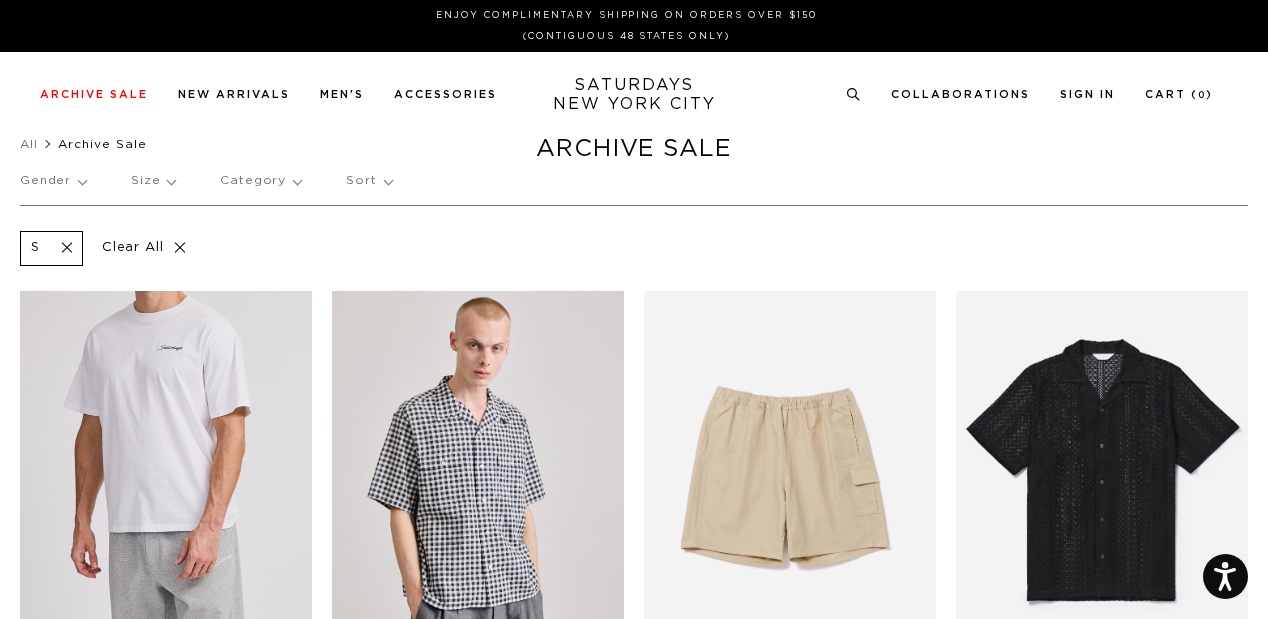 click at bounding box center (166, 473) 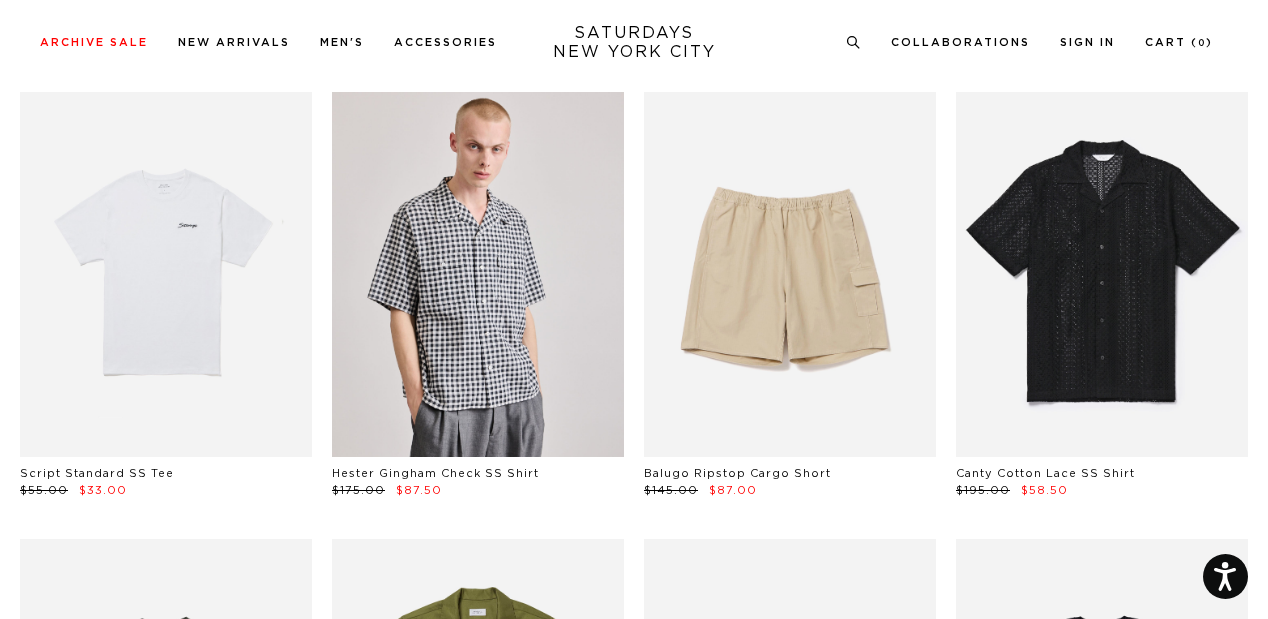 scroll, scrollTop: 273, scrollLeft: 0, axis: vertical 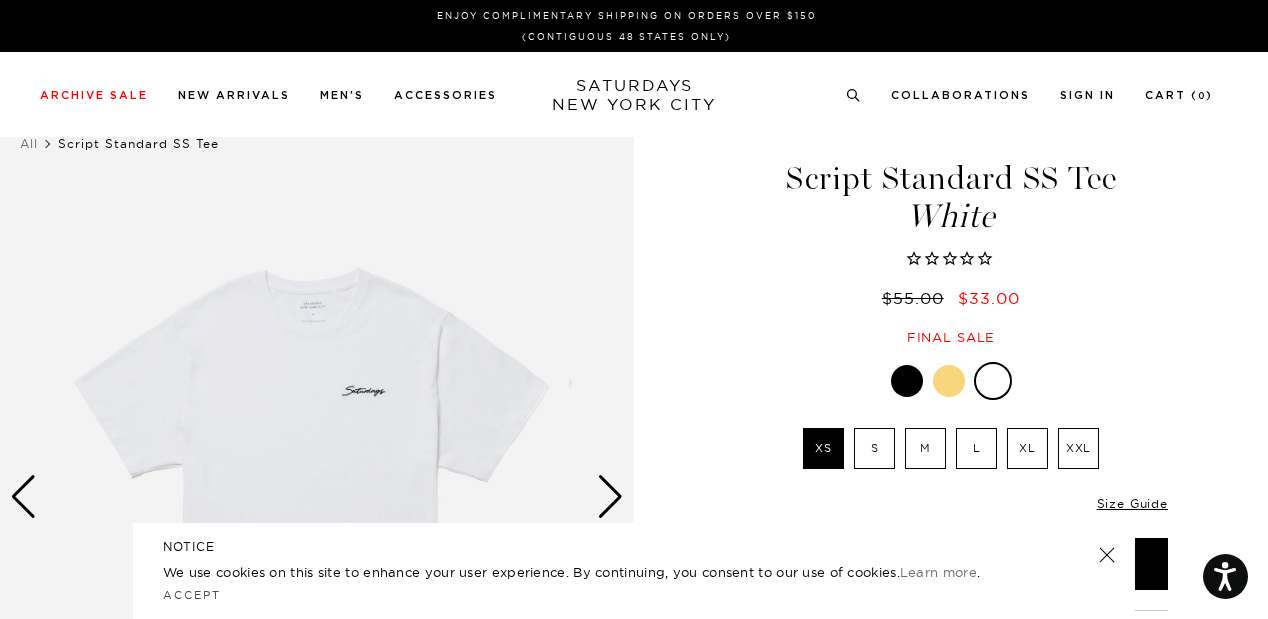 click at bounding box center [949, 381] 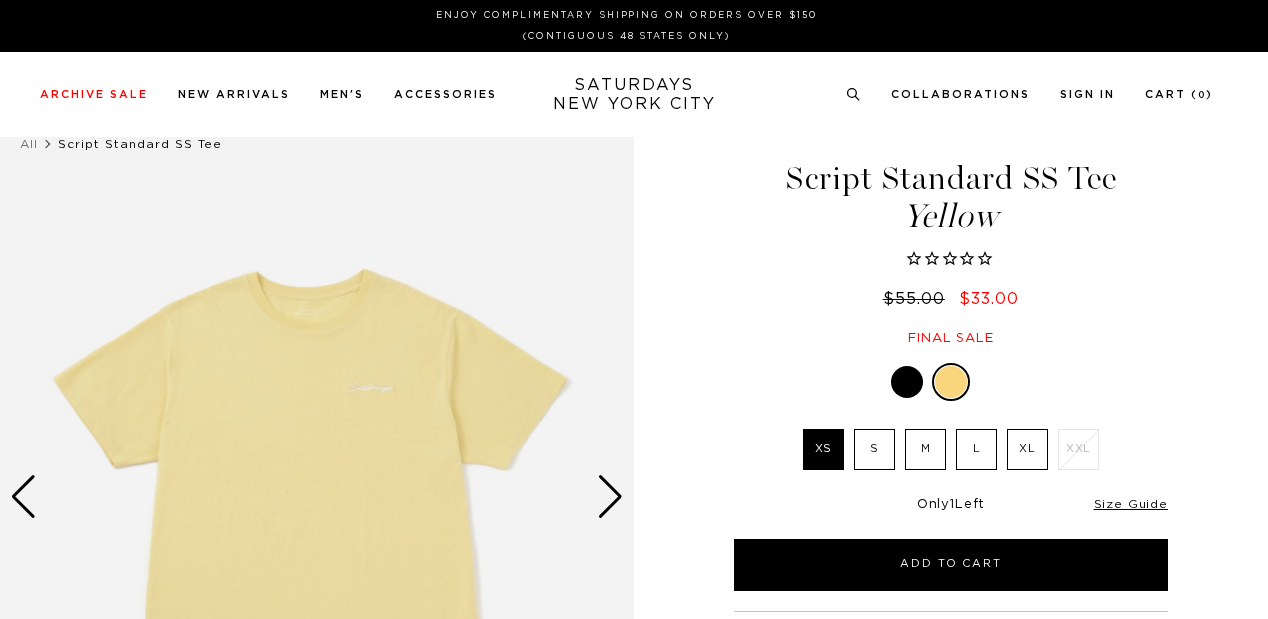 scroll, scrollTop: 0, scrollLeft: 0, axis: both 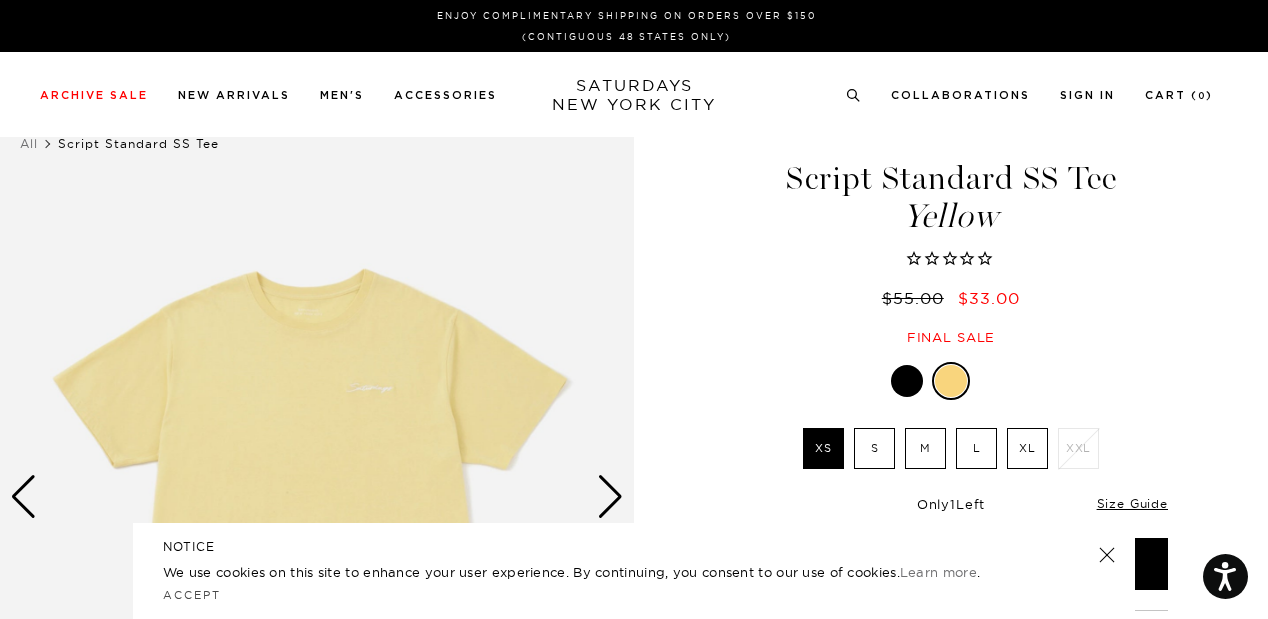 click at bounding box center (907, 381) 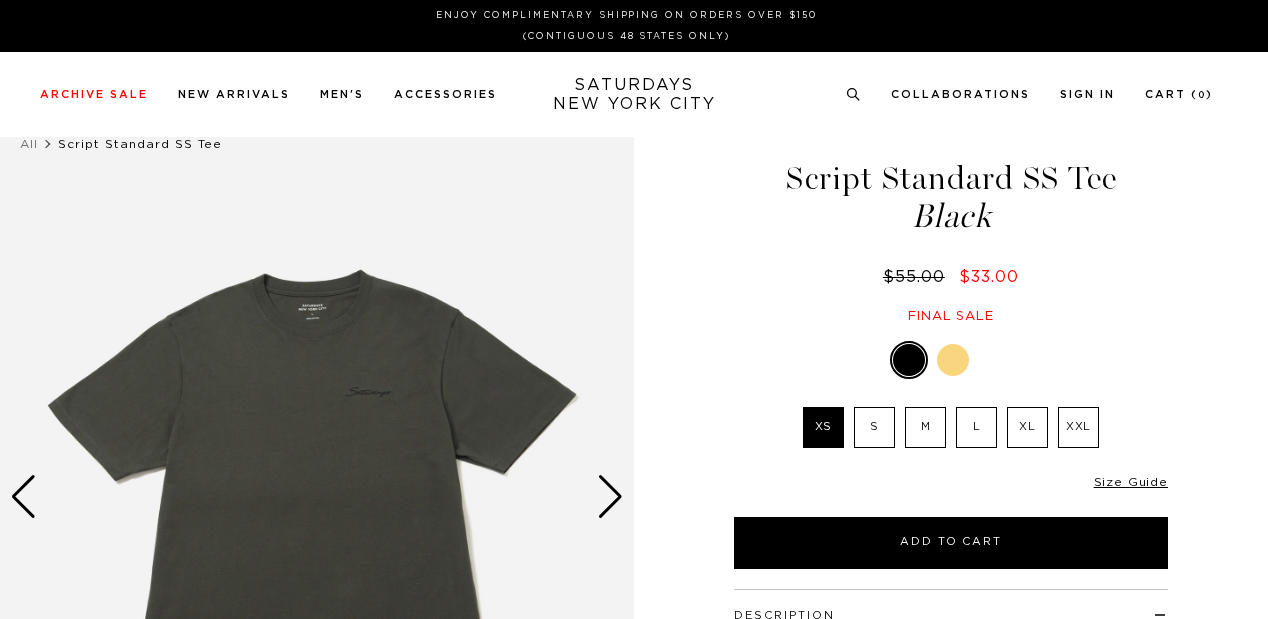 scroll, scrollTop: 0, scrollLeft: 0, axis: both 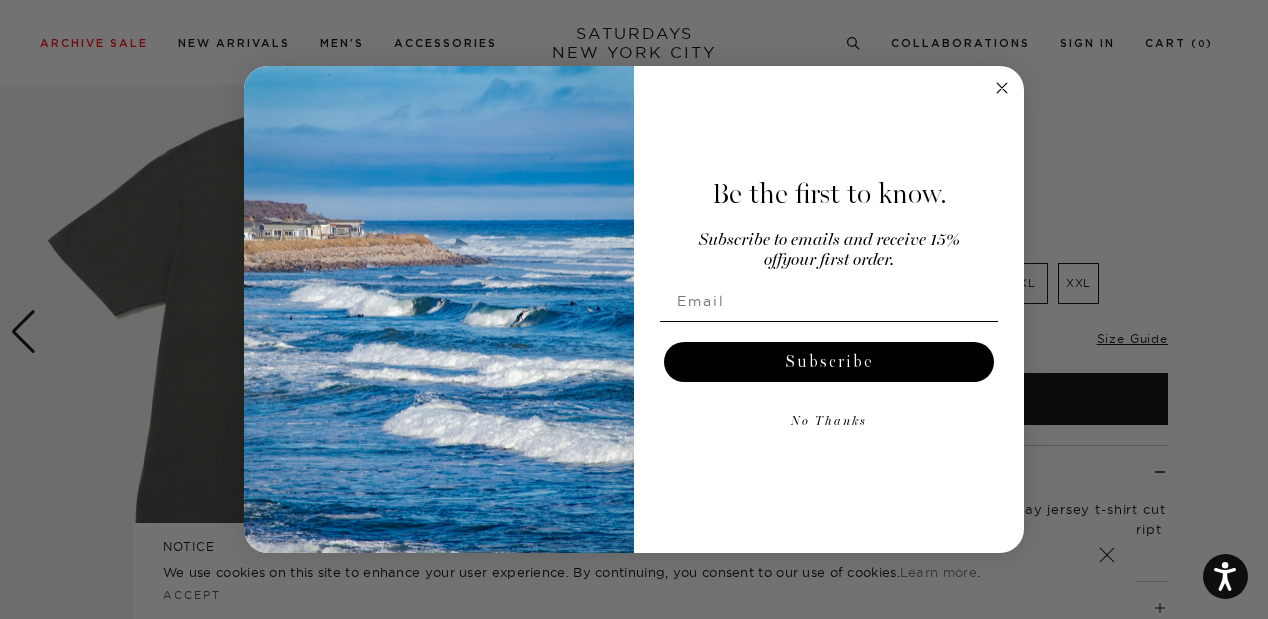 click 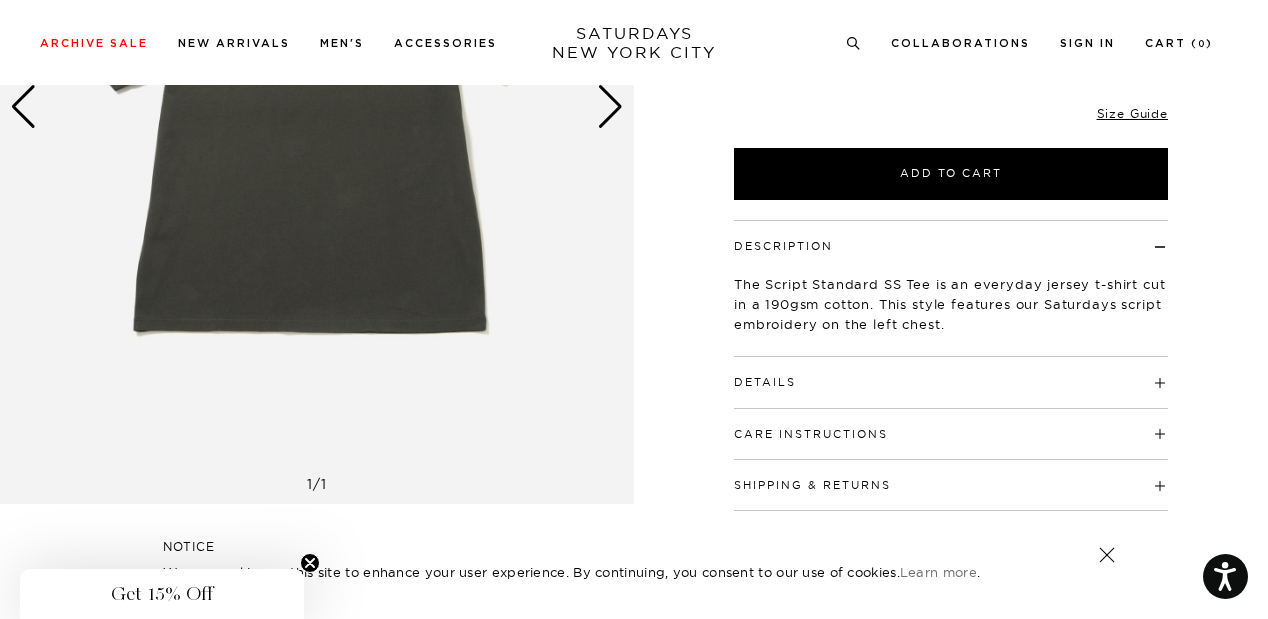 scroll, scrollTop: 397, scrollLeft: 0, axis: vertical 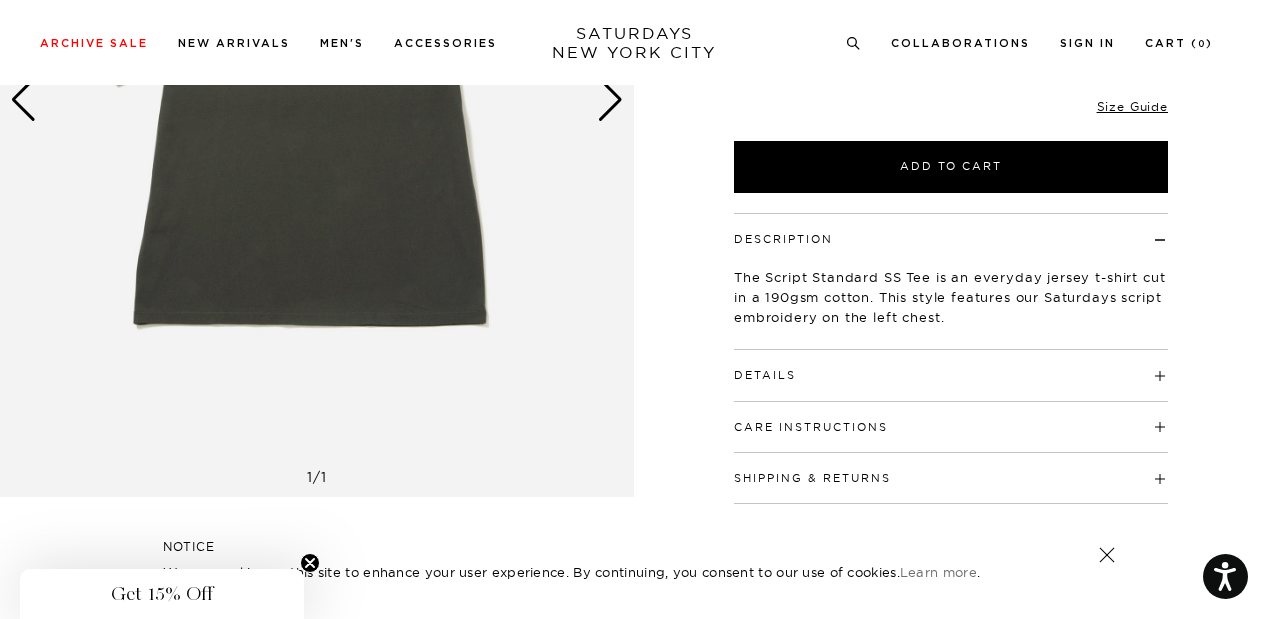 click at bounding box center [796, 375] 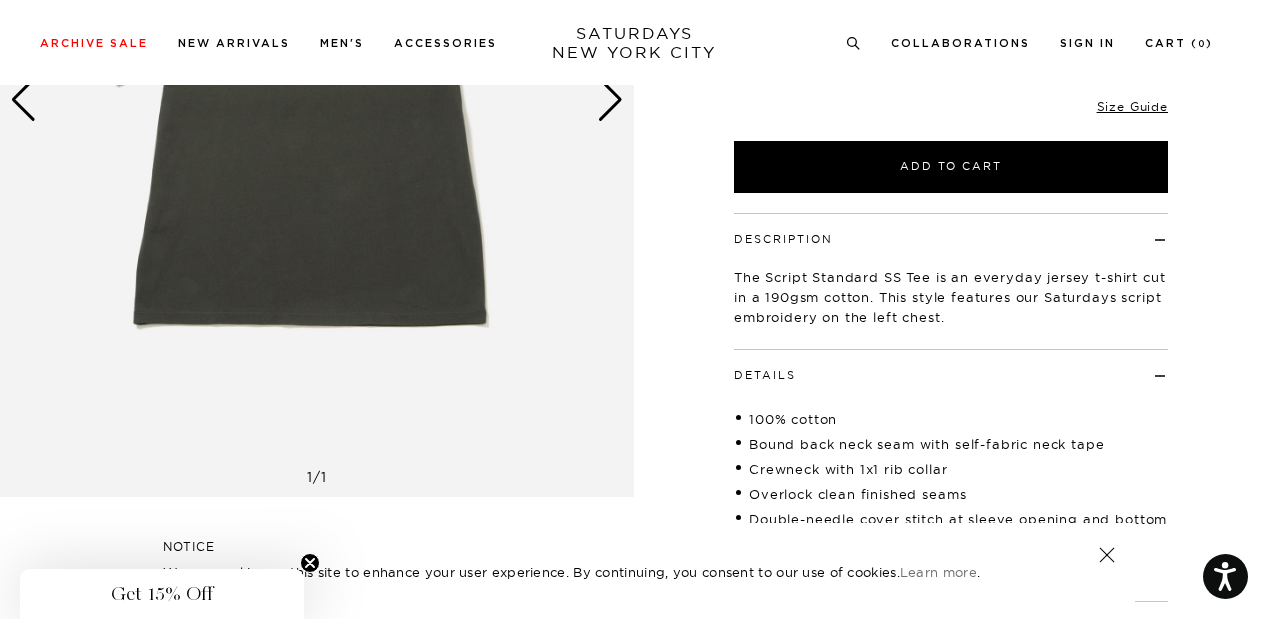 scroll, scrollTop: 939, scrollLeft: 0, axis: vertical 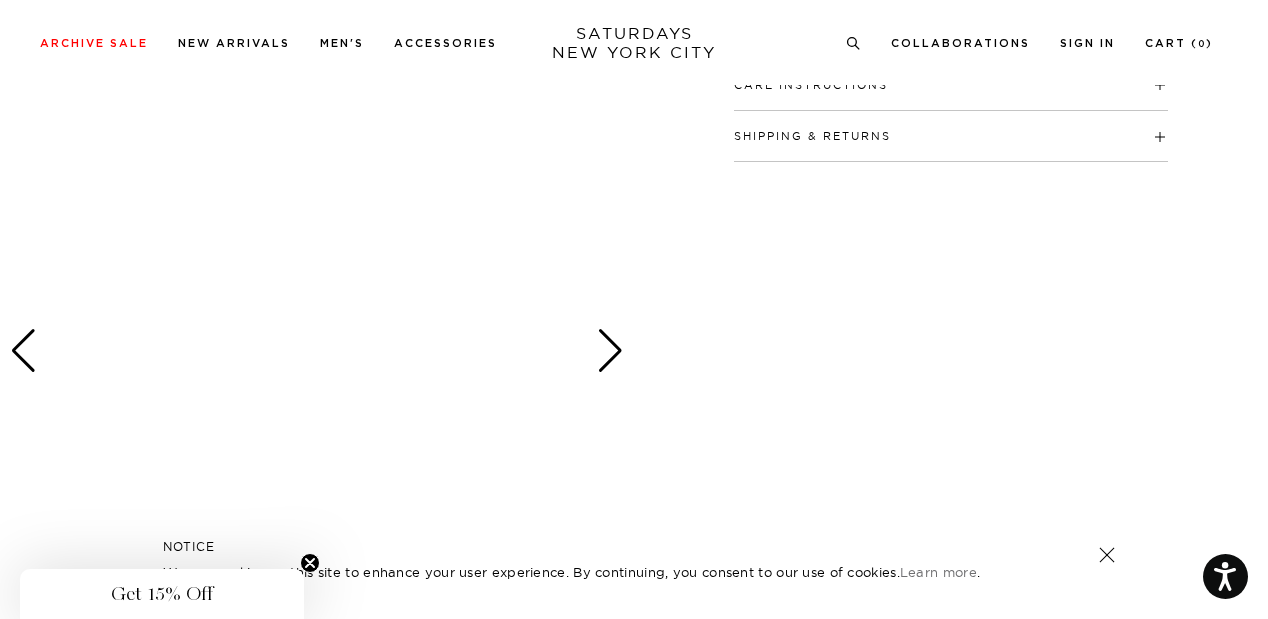 click at bounding box center (610, 351) 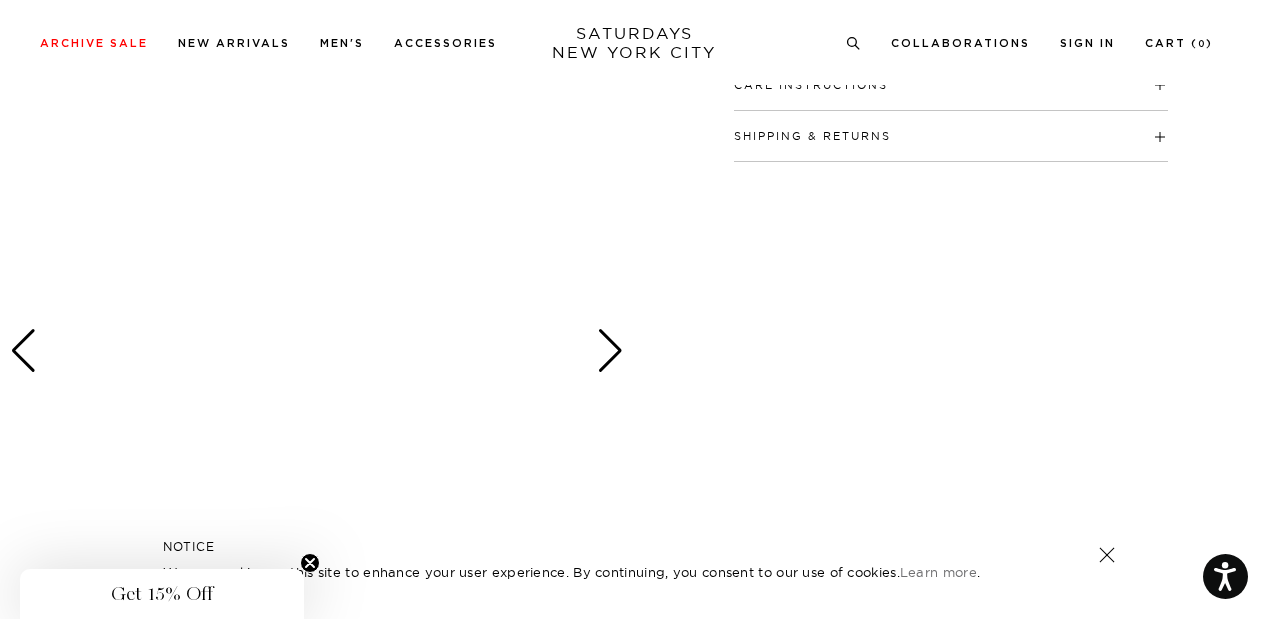 click at bounding box center (610, 351) 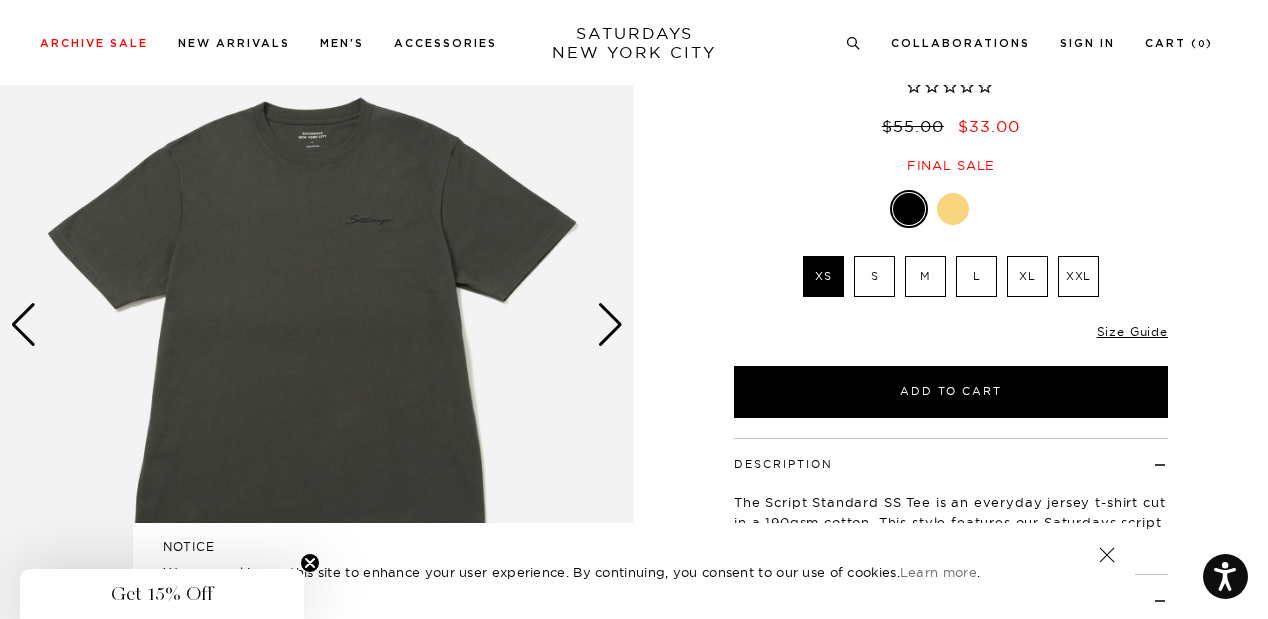 scroll, scrollTop: 185, scrollLeft: 0, axis: vertical 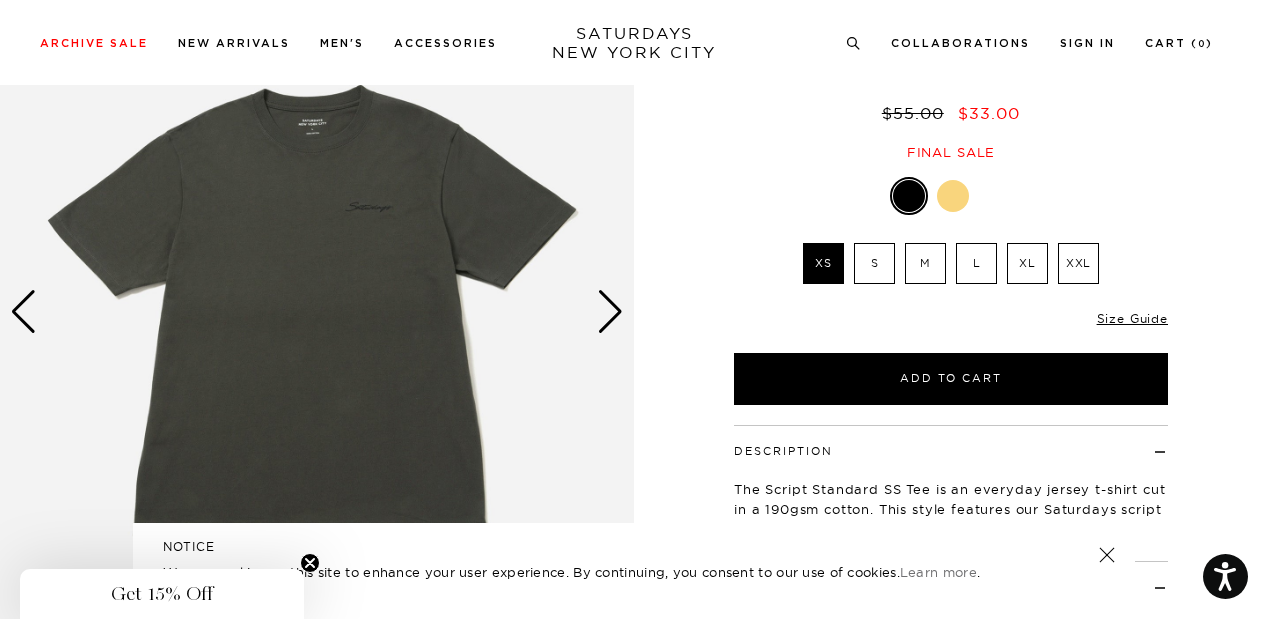 click at bounding box center (610, 312) 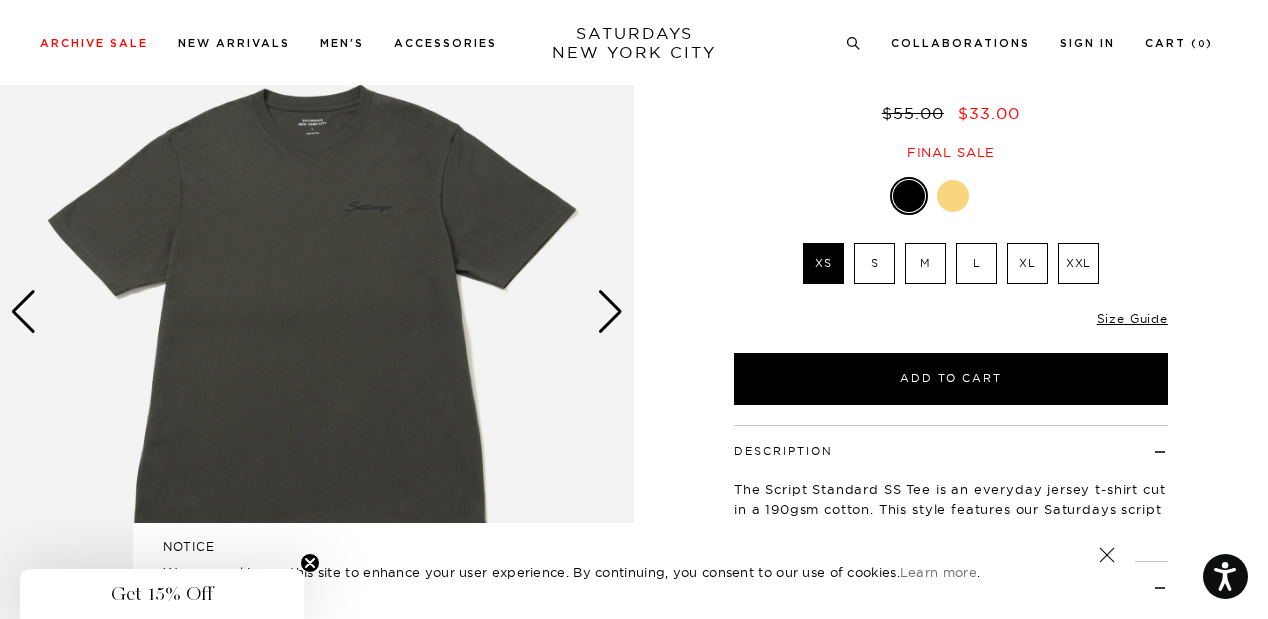 click at bounding box center [610, 312] 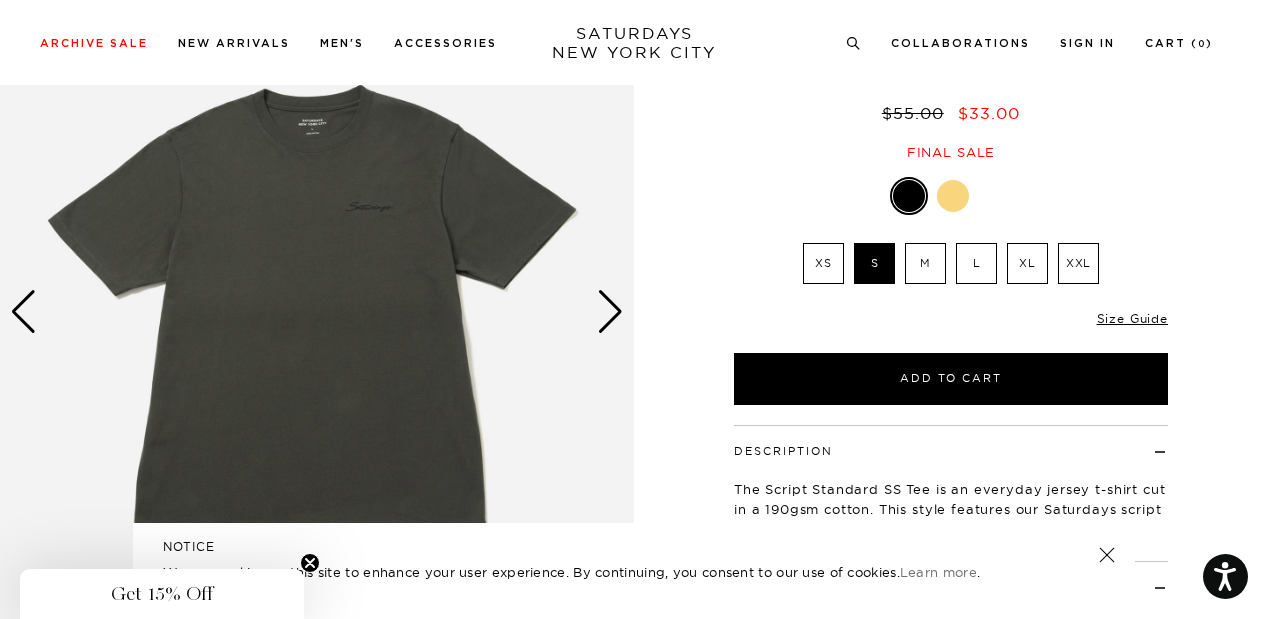 click at bounding box center [610, 312] 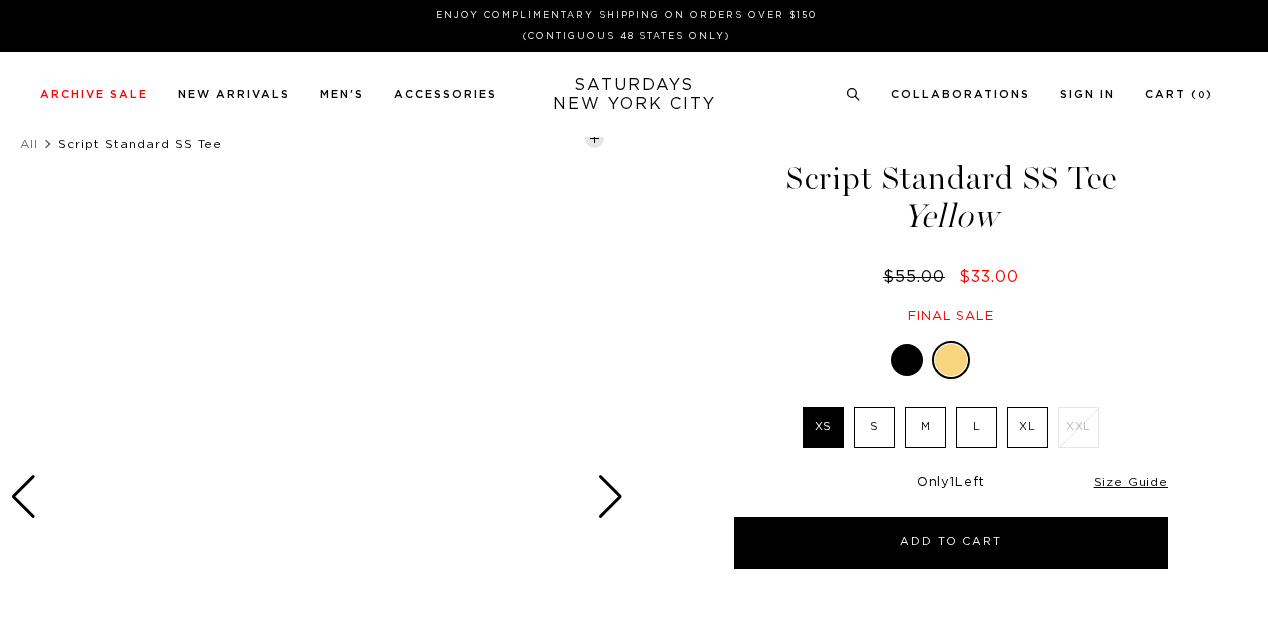 scroll, scrollTop: 0, scrollLeft: 0, axis: both 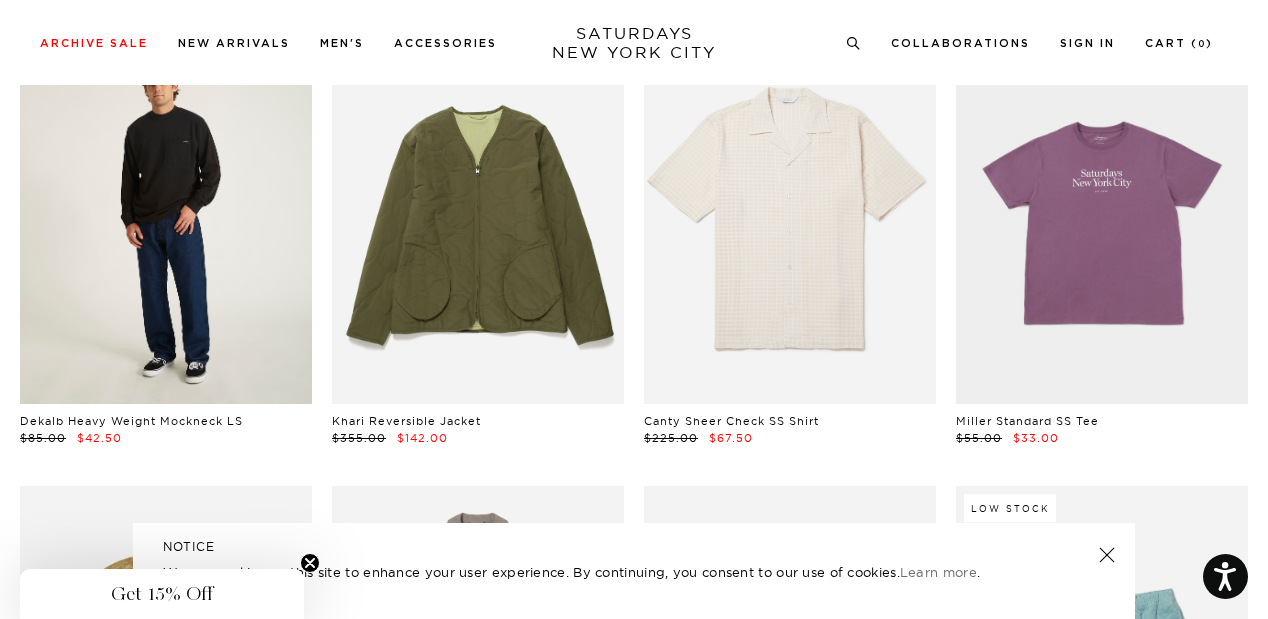 click at bounding box center [166, 221] 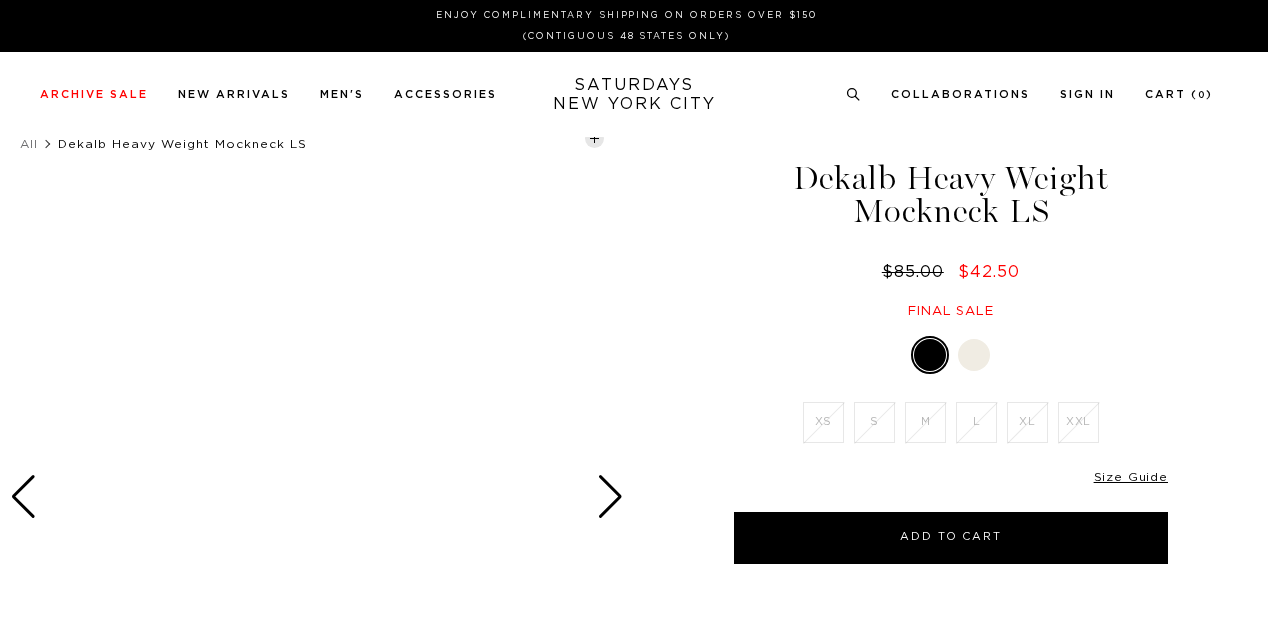 scroll, scrollTop: 0, scrollLeft: 0, axis: both 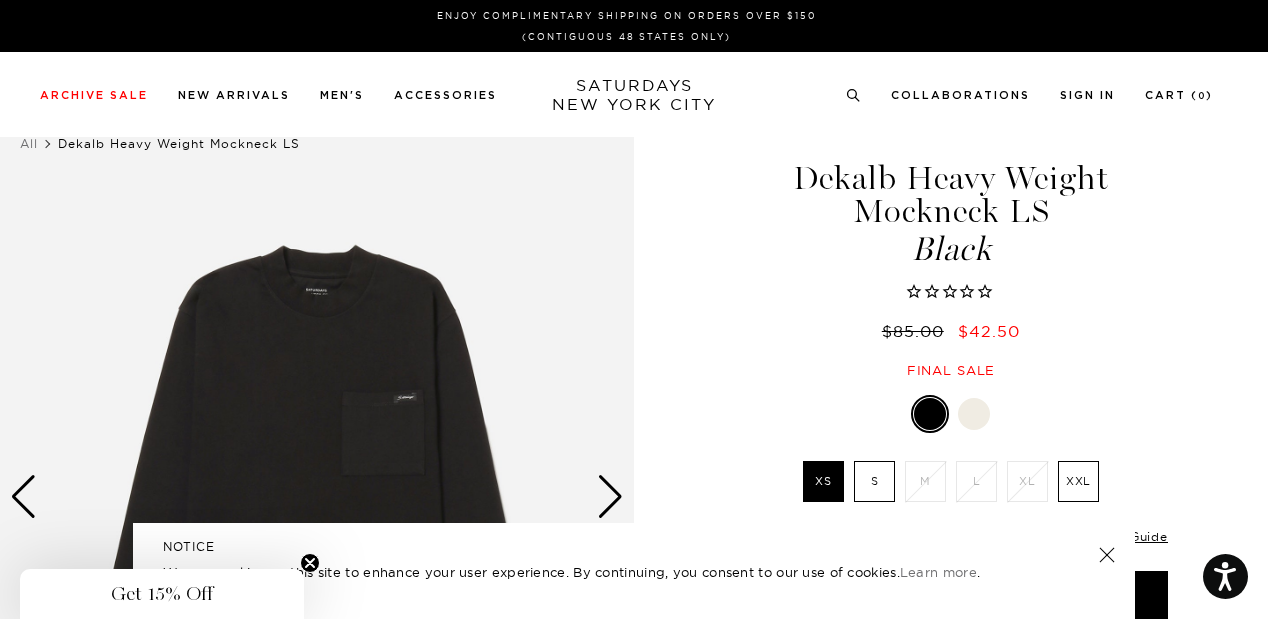 click at bounding box center [610, 497] 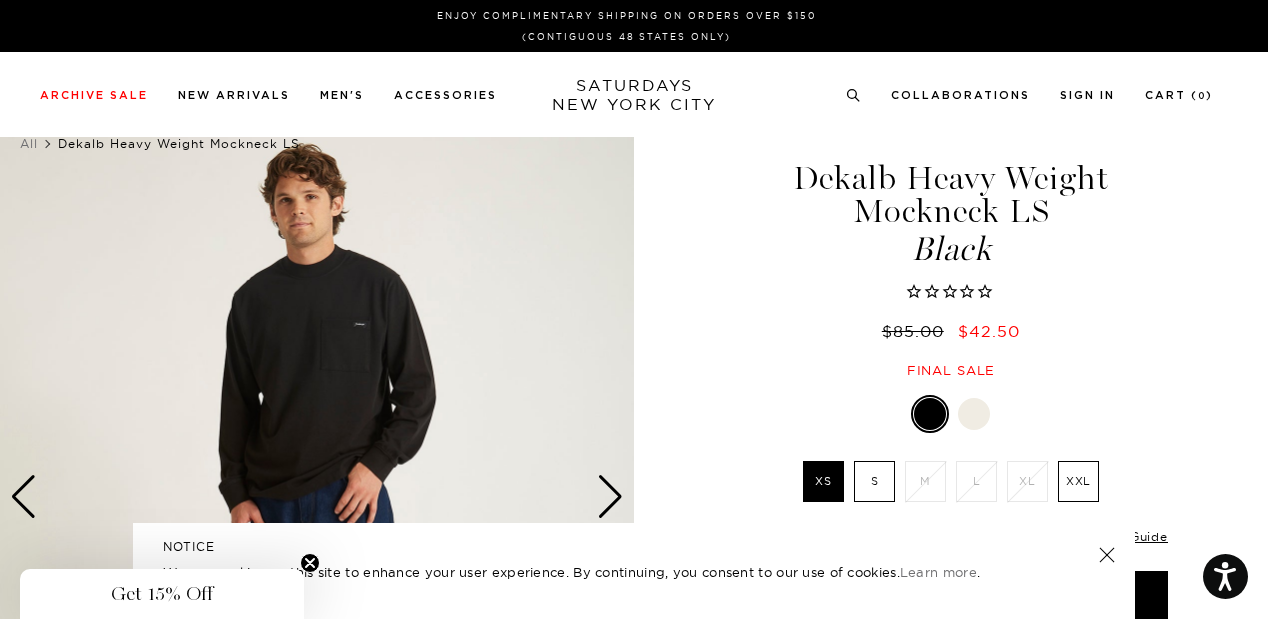 click at bounding box center [610, 497] 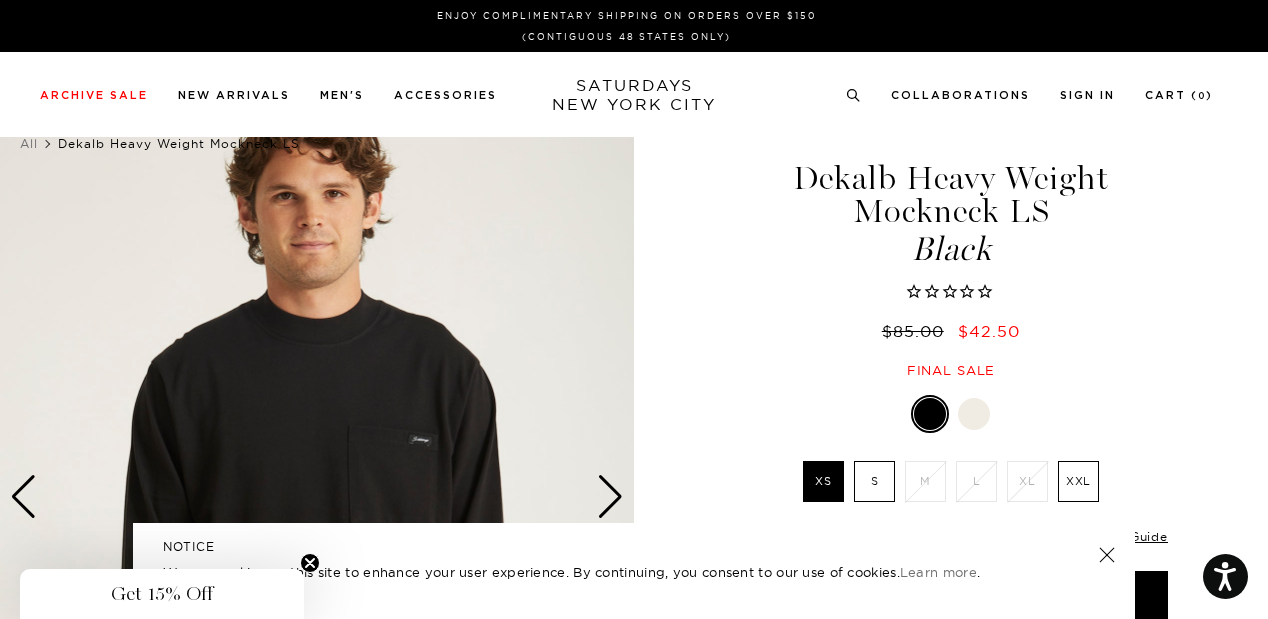 click at bounding box center (610, 497) 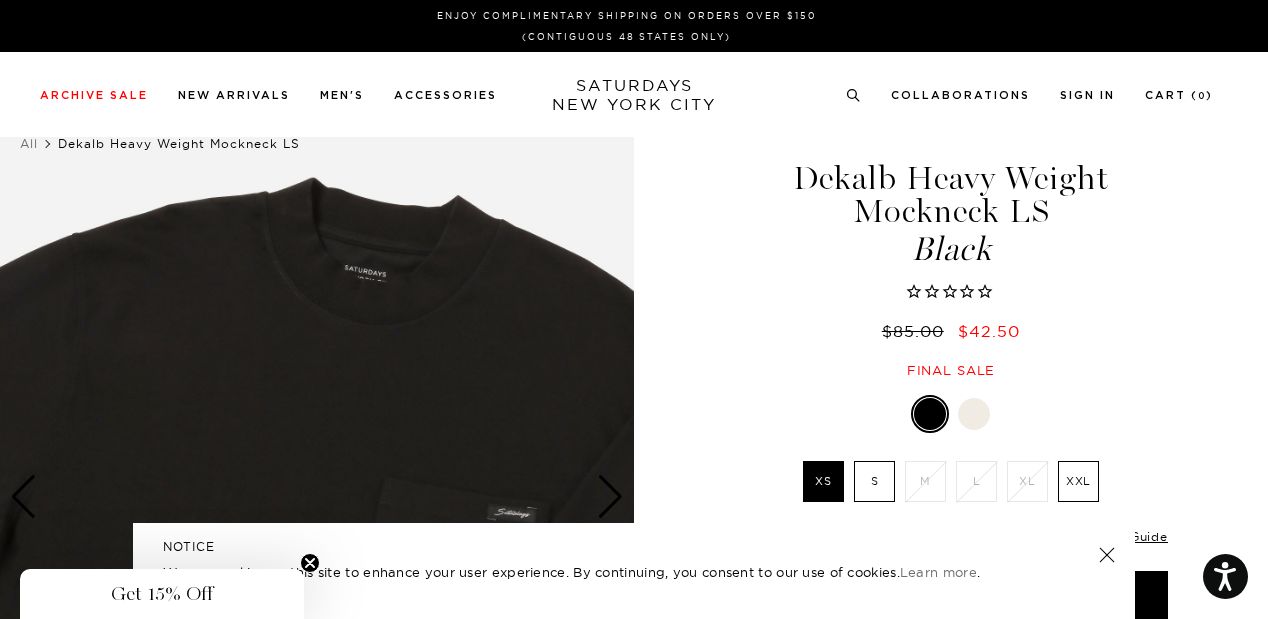 click at bounding box center (610, 497) 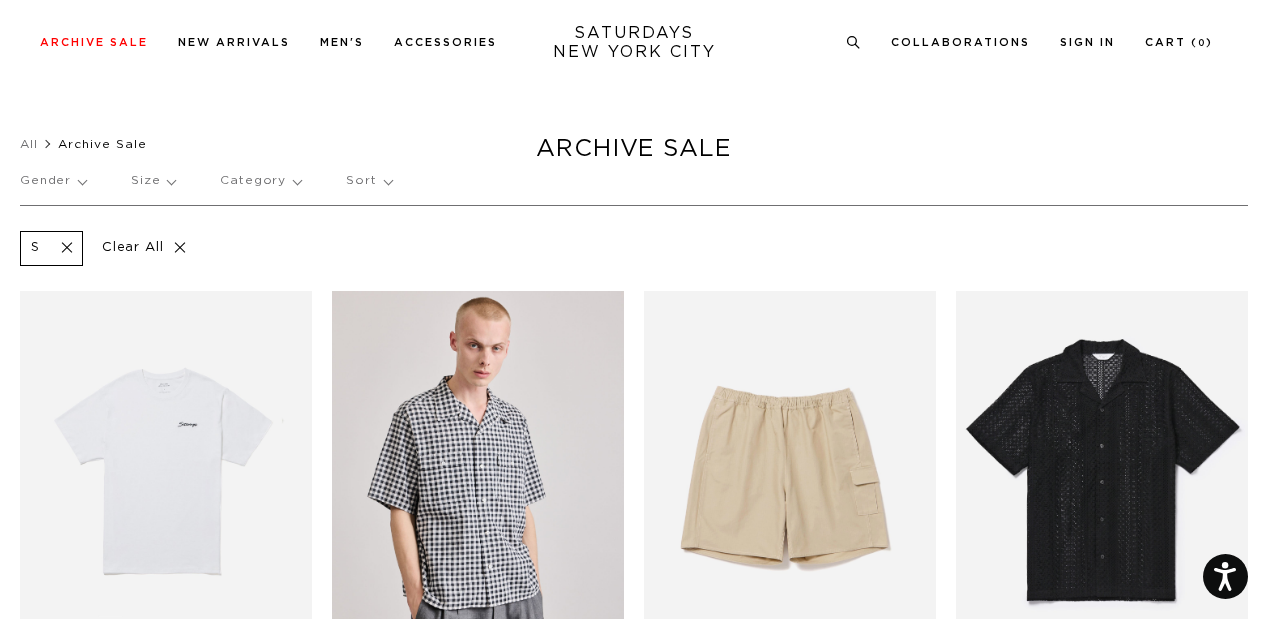 scroll, scrollTop: 3828, scrollLeft: 0, axis: vertical 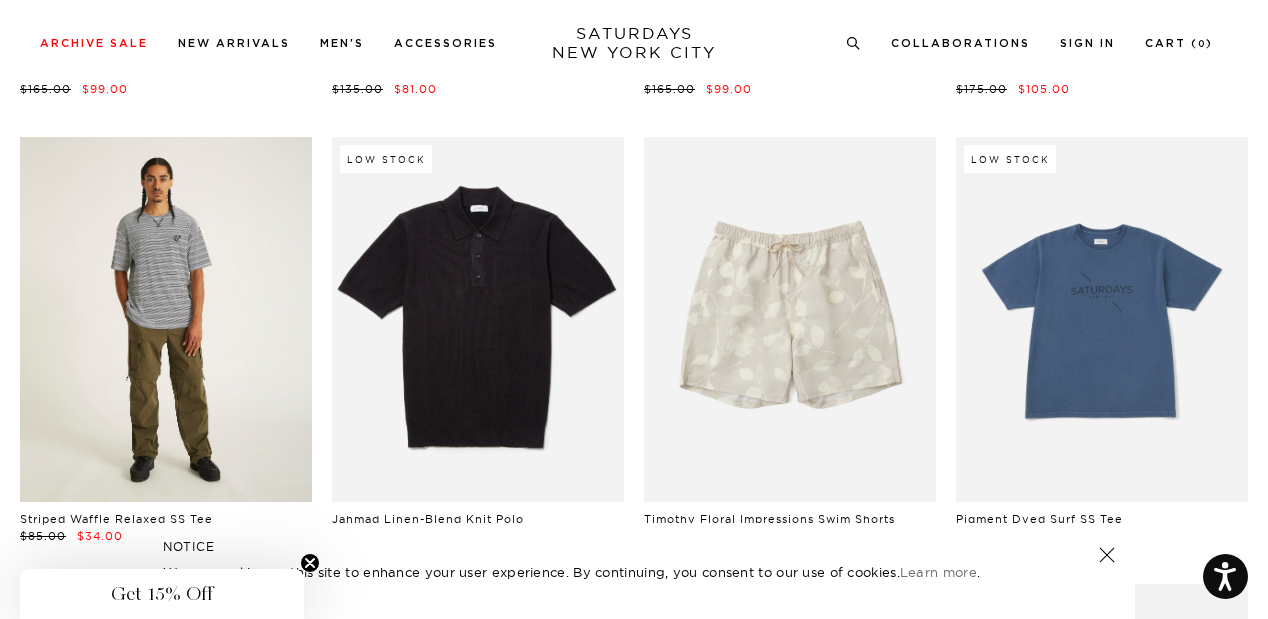 click at bounding box center (166, 319) 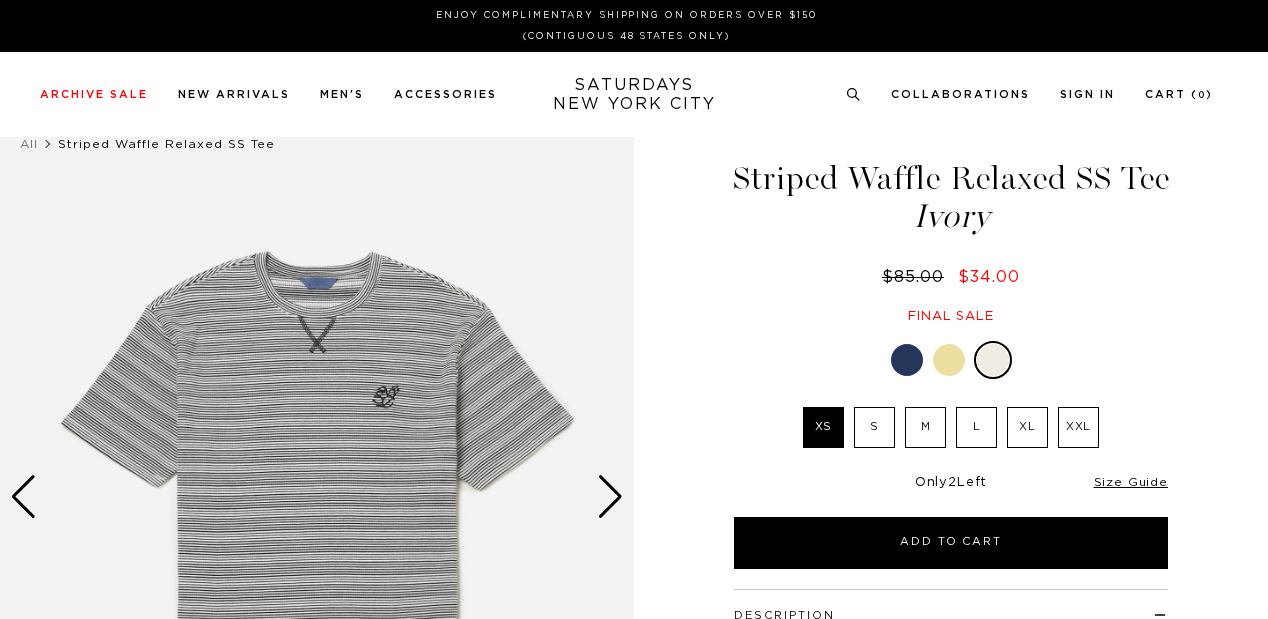 scroll, scrollTop: 0, scrollLeft: 0, axis: both 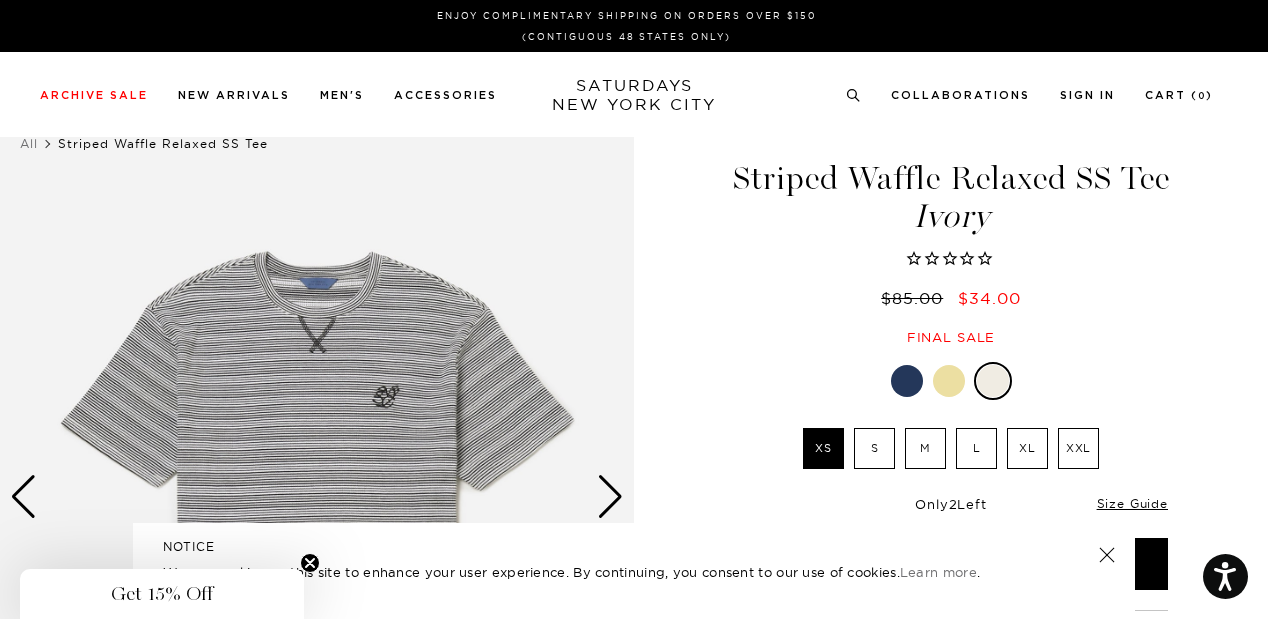 click at bounding box center [907, 381] 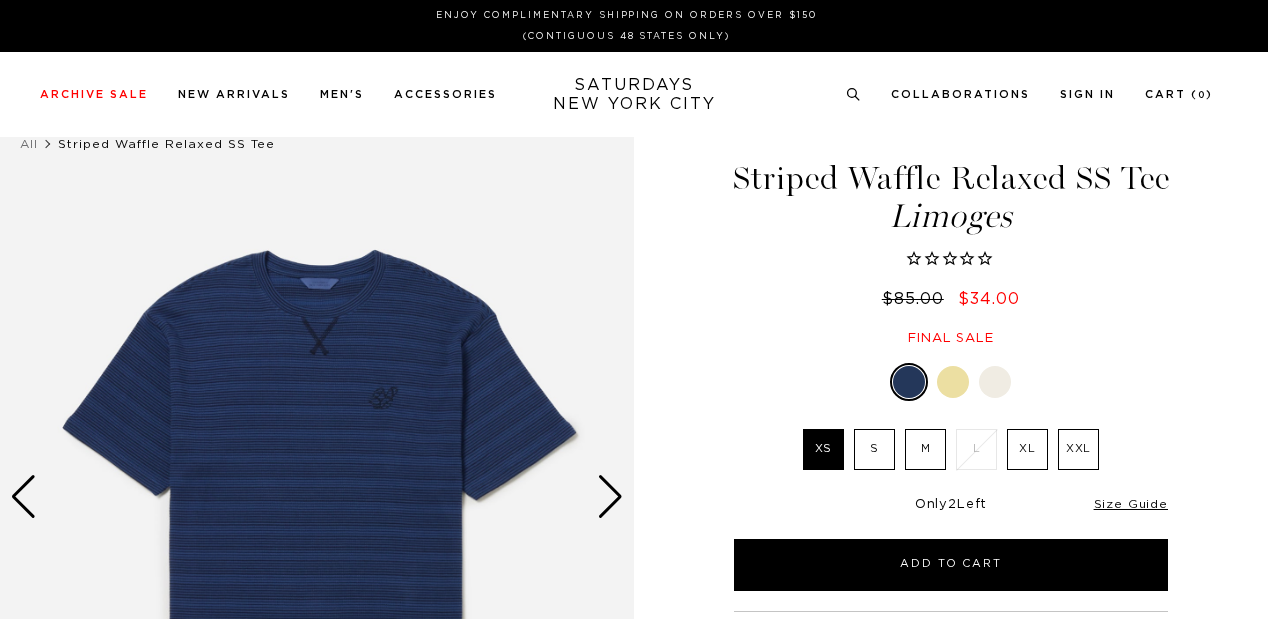 scroll, scrollTop: 0, scrollLeft: 0, axis: both 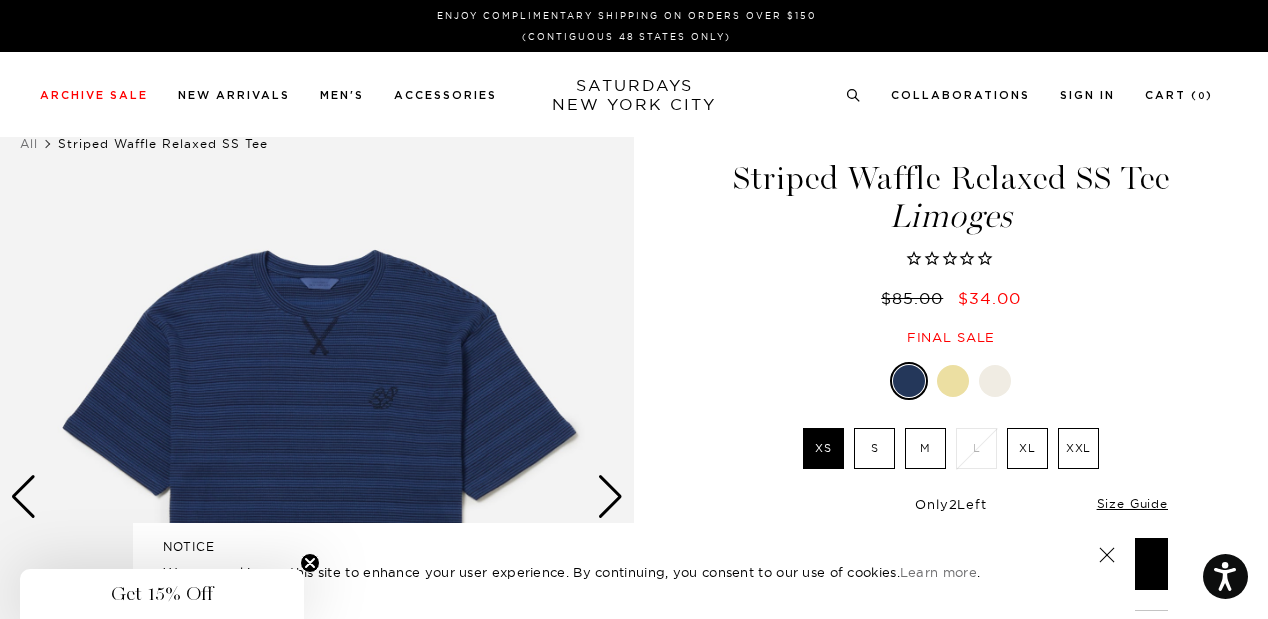 click at bounding box center [953, 381] 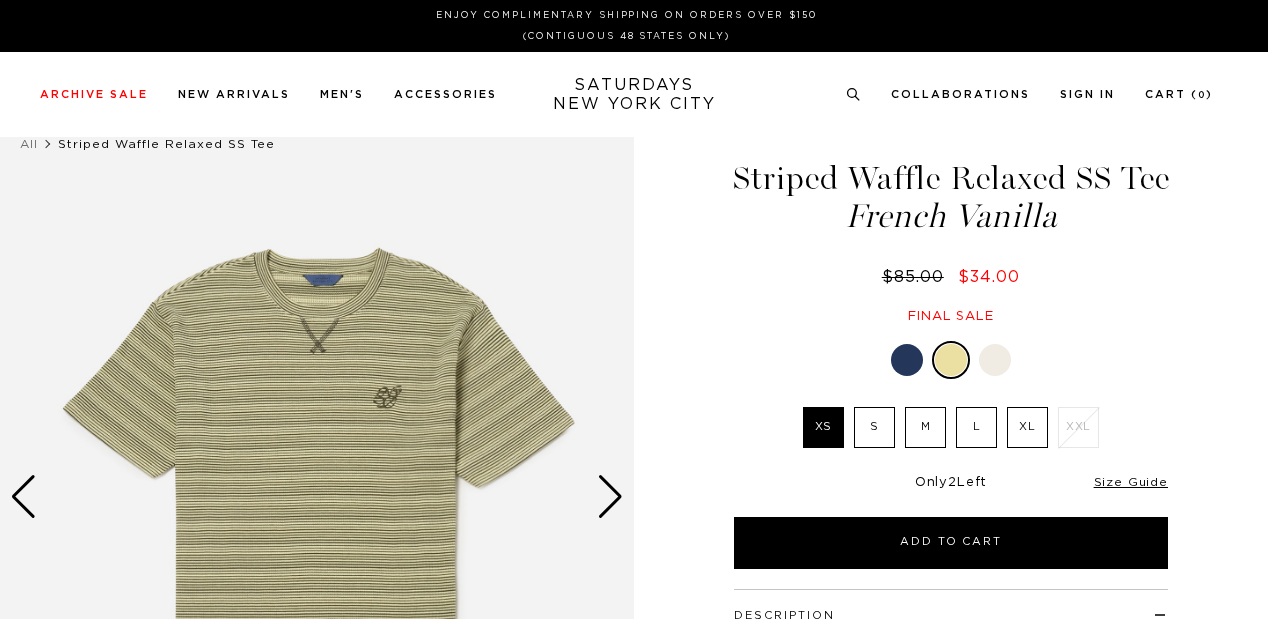 scroll, scrollTop: 0, scrollLeft: 0, axis: both 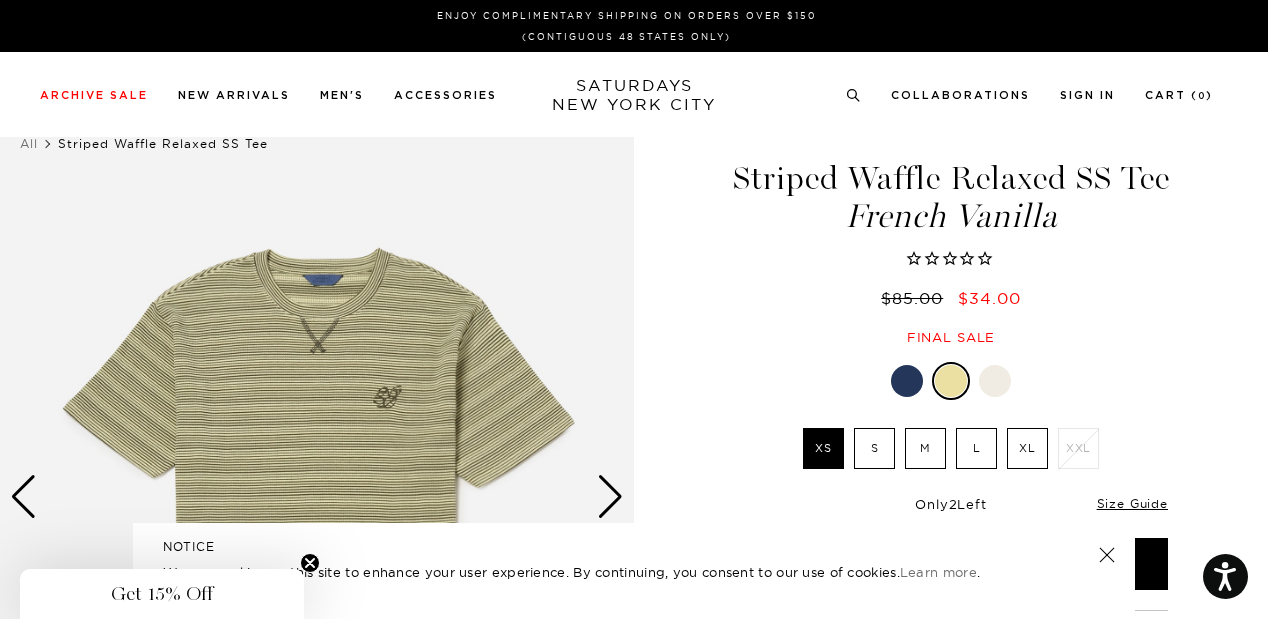 click at bounding box center (995, 381) 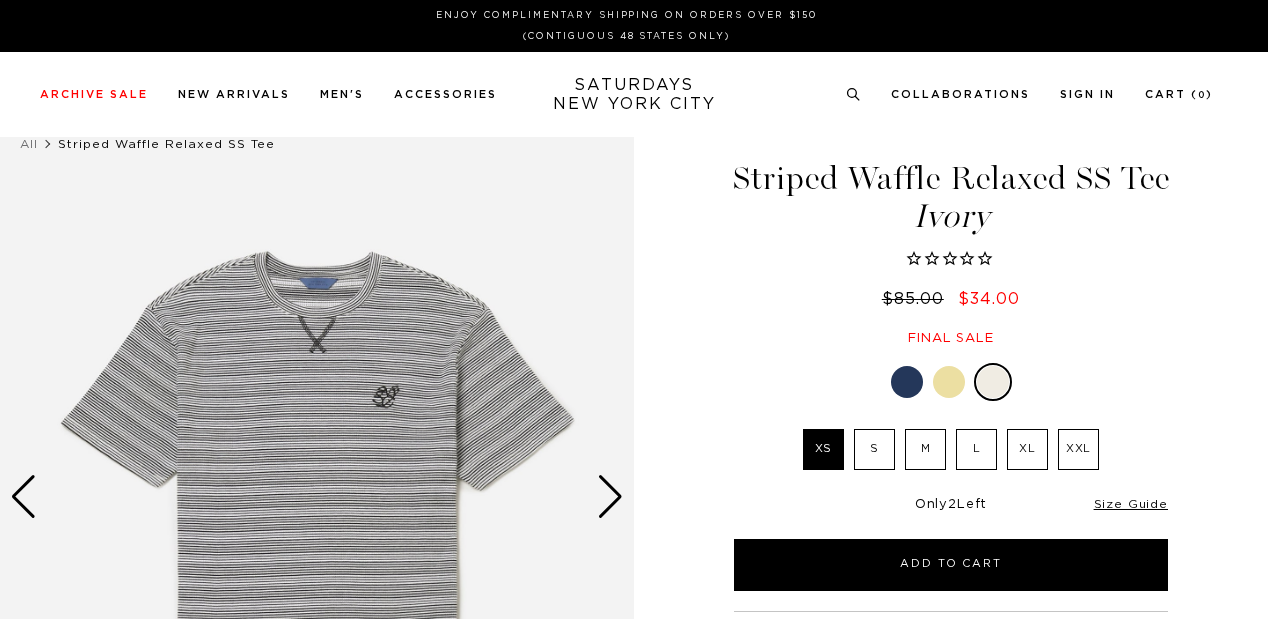 scroll, scrollTop: 0, scrollLeft: 0, axis: both 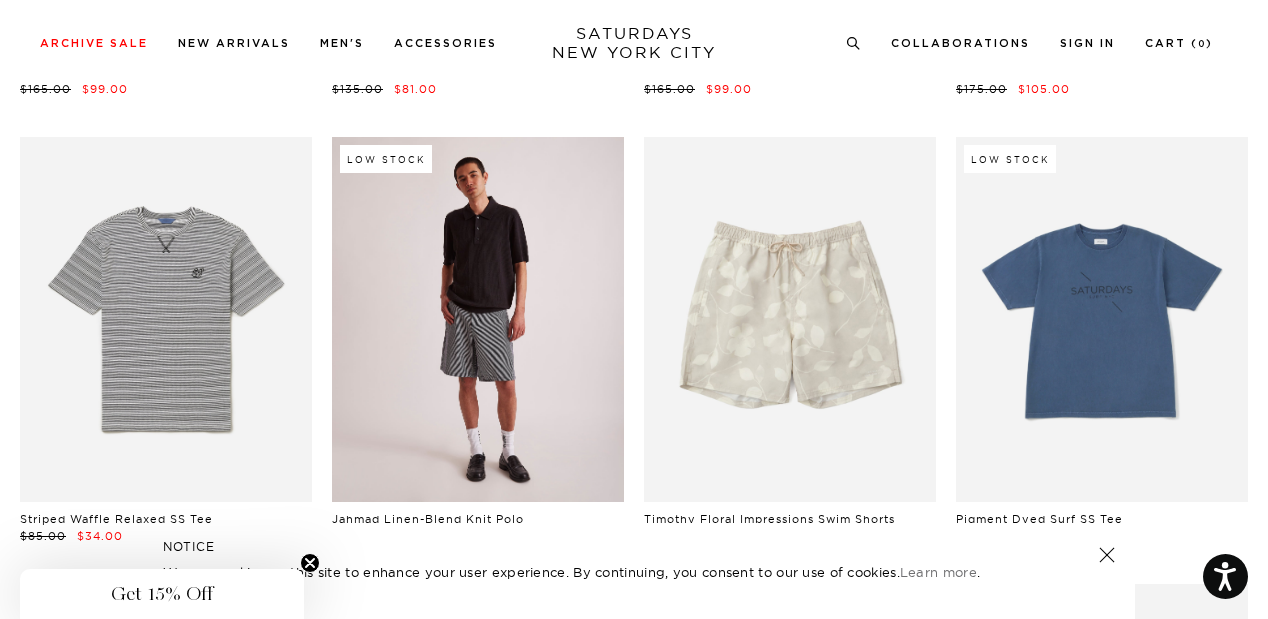 click at bounding box center (478, 319) 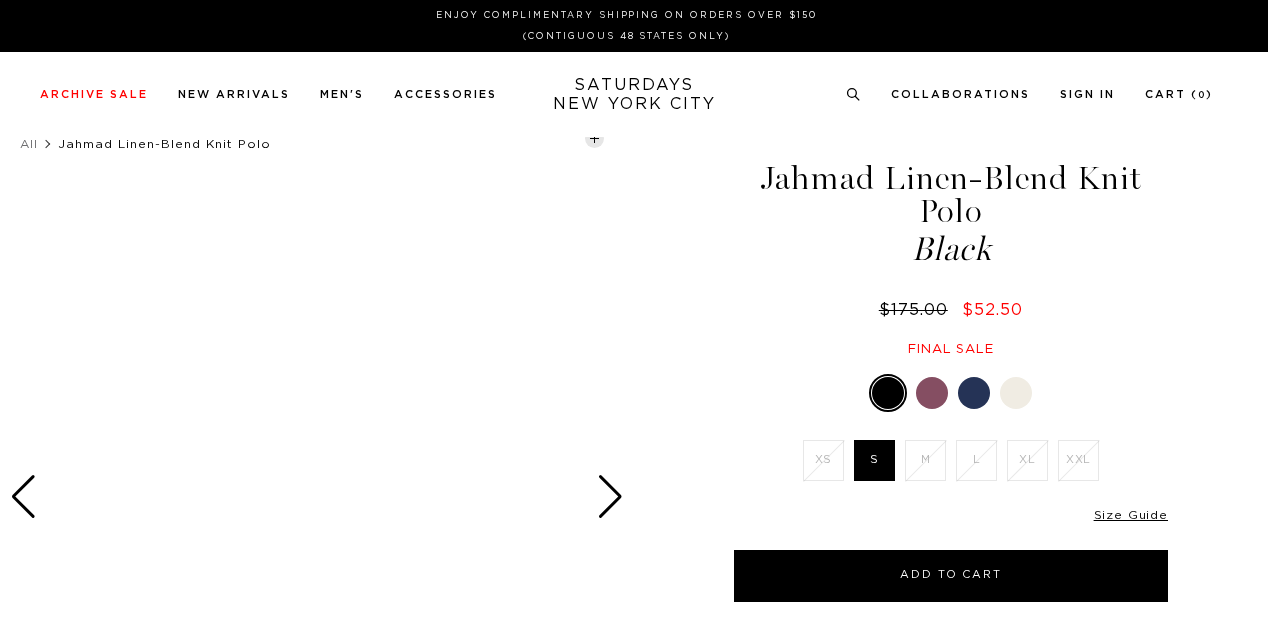 scroll, scrollTop: 0, scrollLeft: 0, axis: both 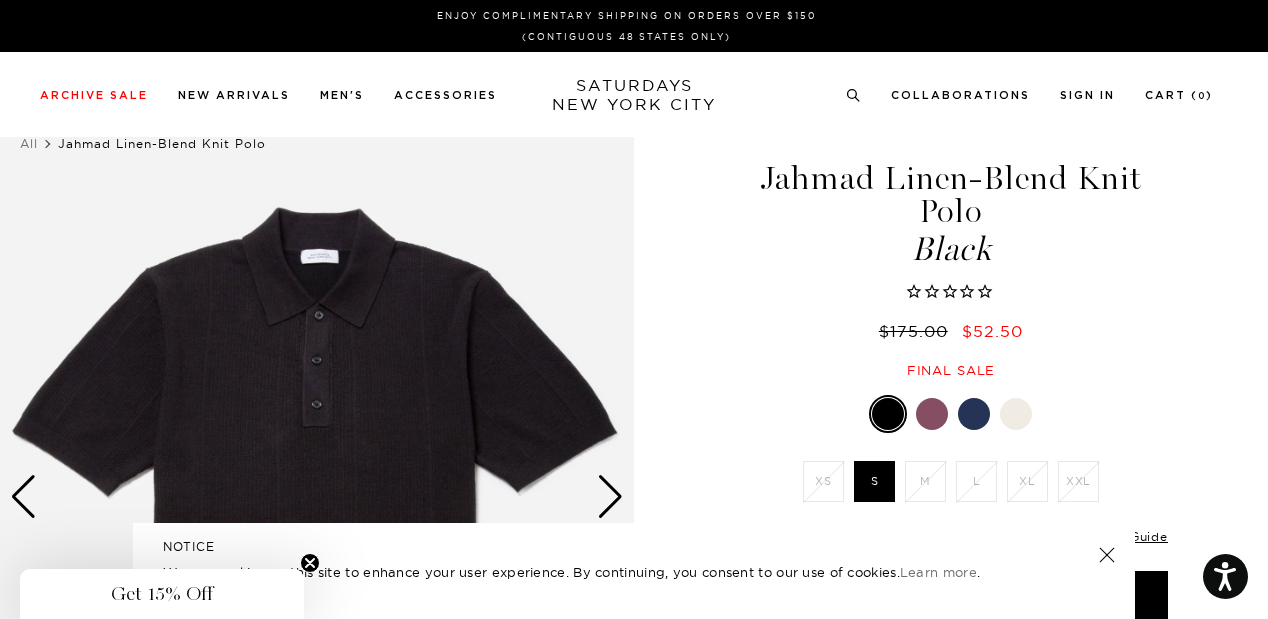 click at bounding box center (974, 414) 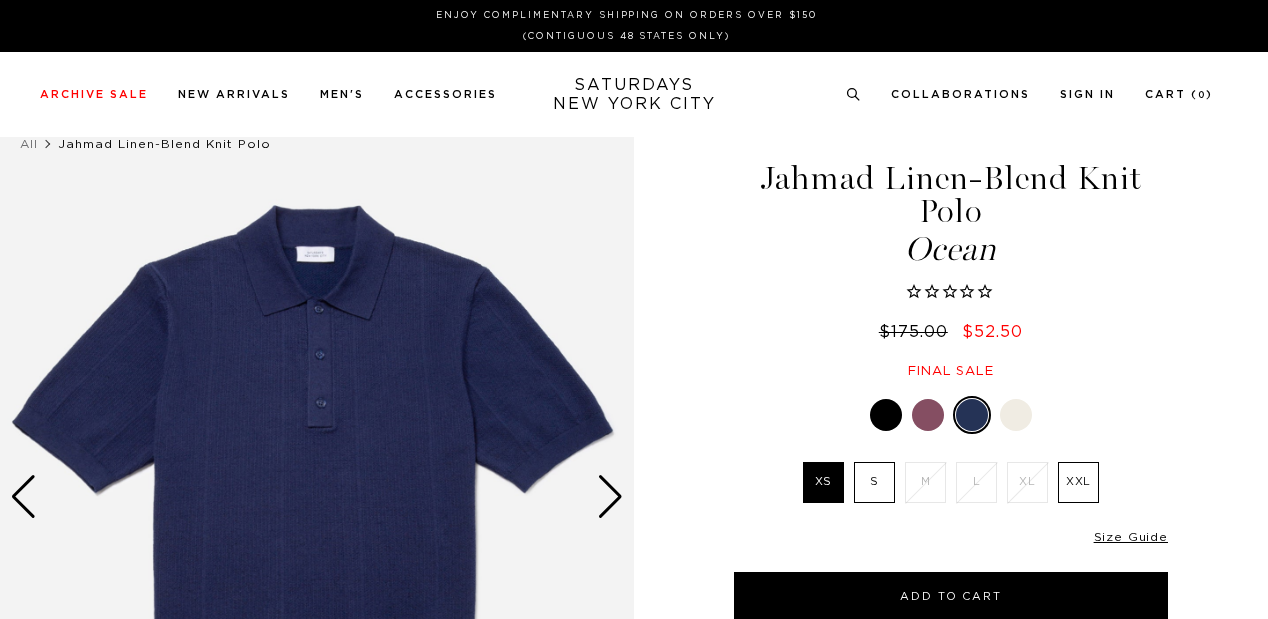 scroll, scrollTop: 0, scrollLeft: 0, axis: both 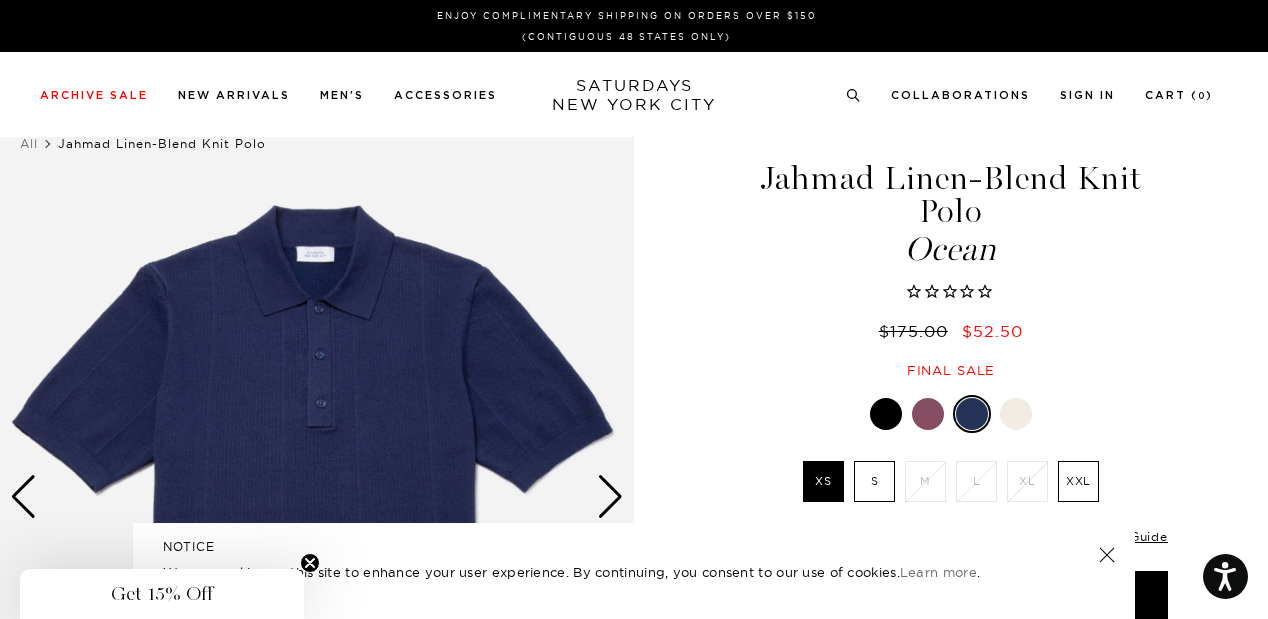 click at bounding box center [928, 414] 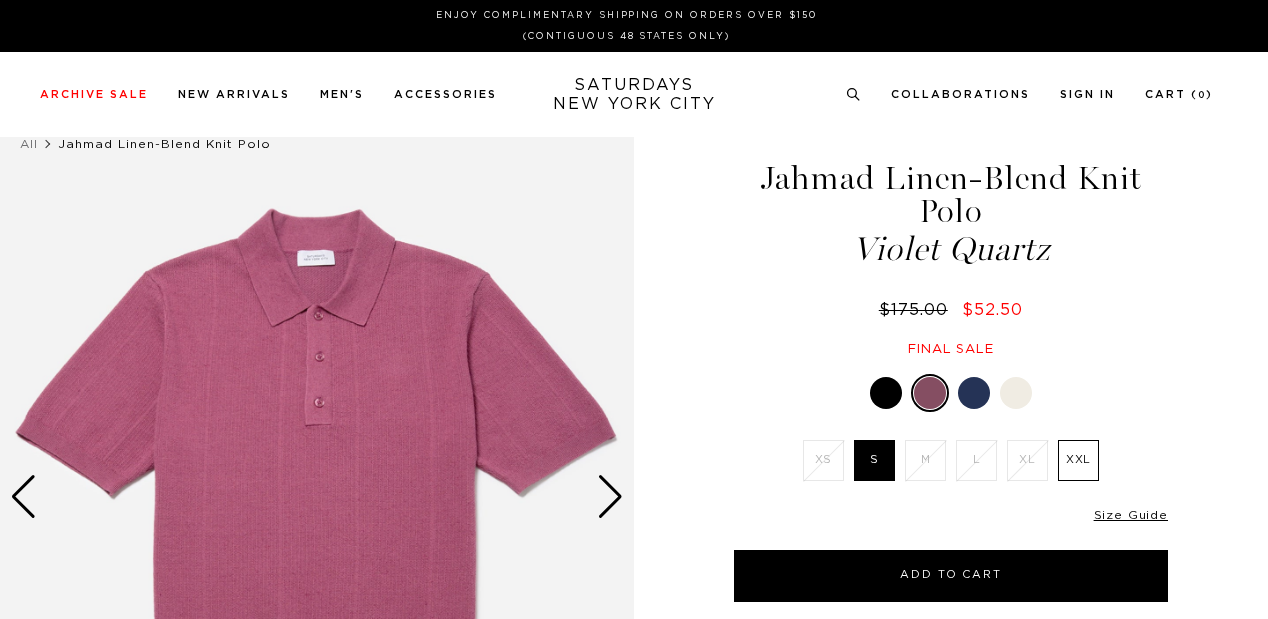 scroll, scrollTop: 0, scrollLeft: 0, axis: both 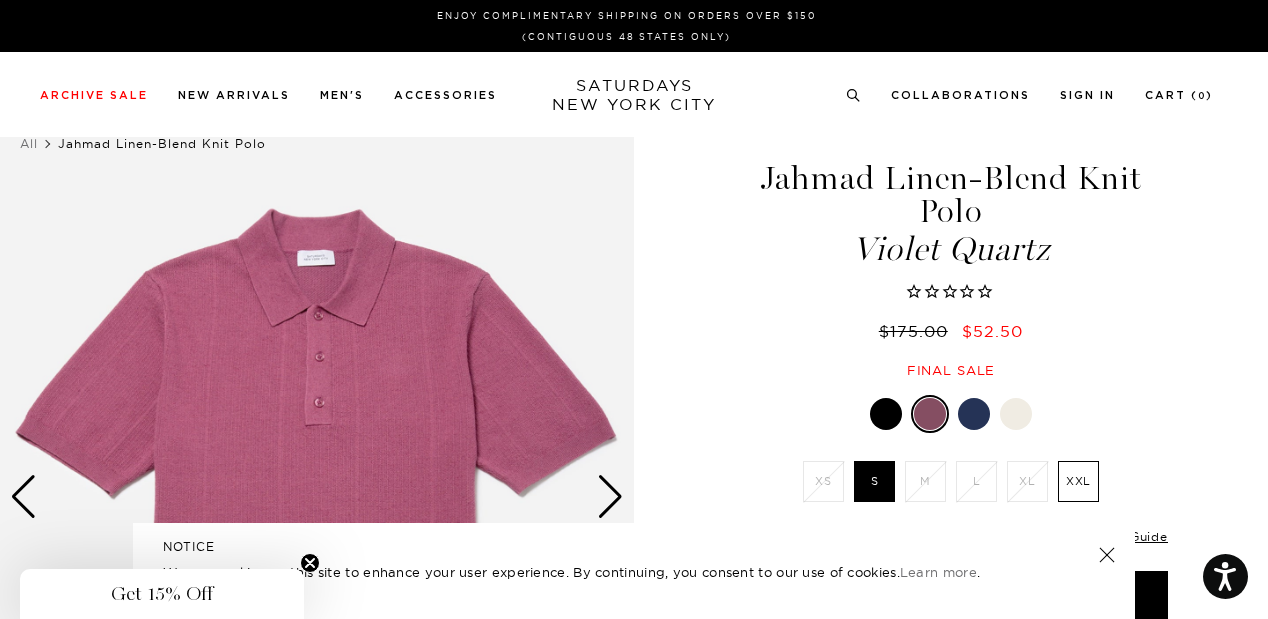 click at bounding box center [1016, 414] 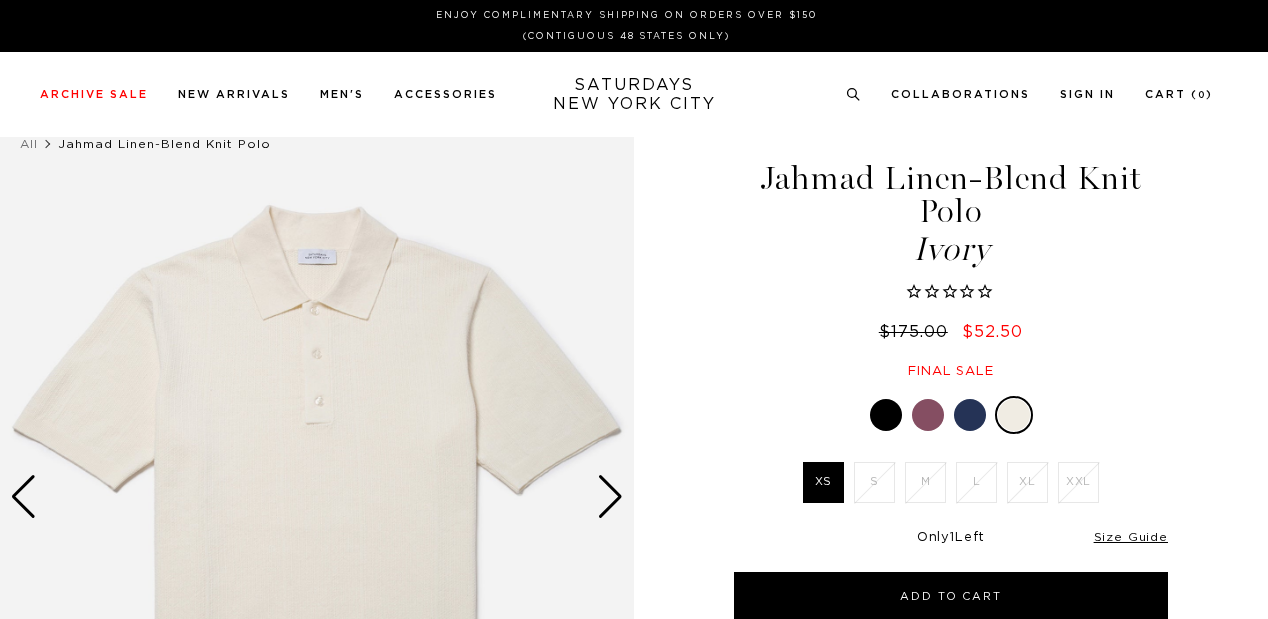 scroll, scrollTop: 0, scrollLeft: 0, axis: both 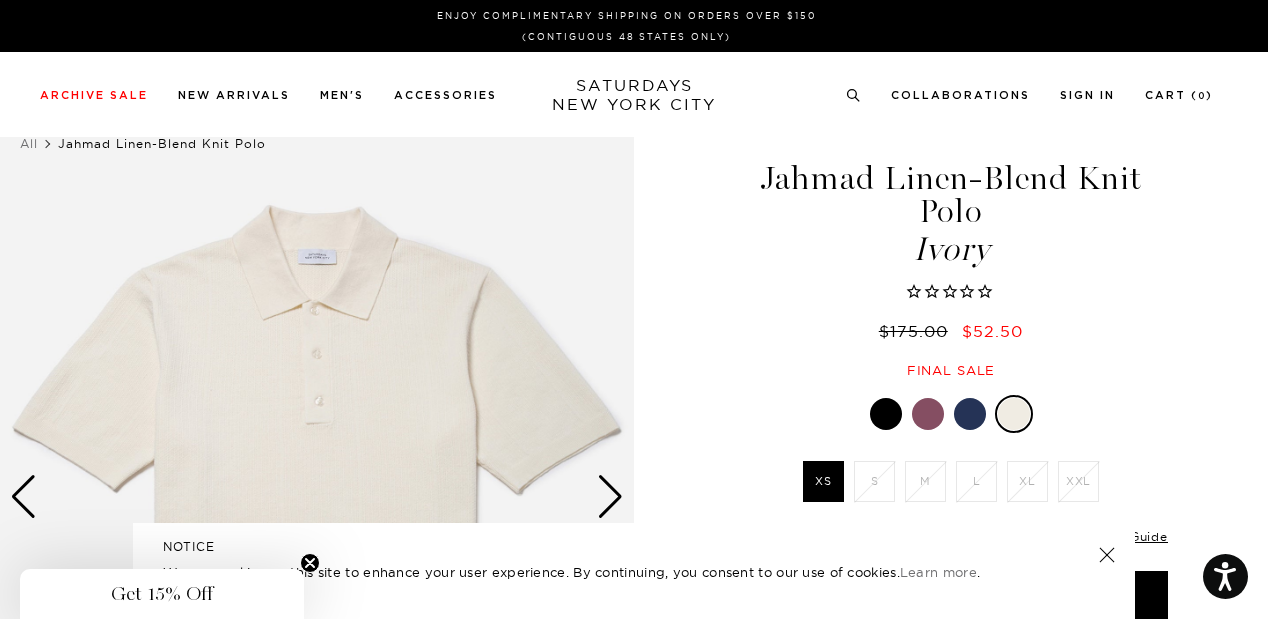 click at bounding box center (886, 414) 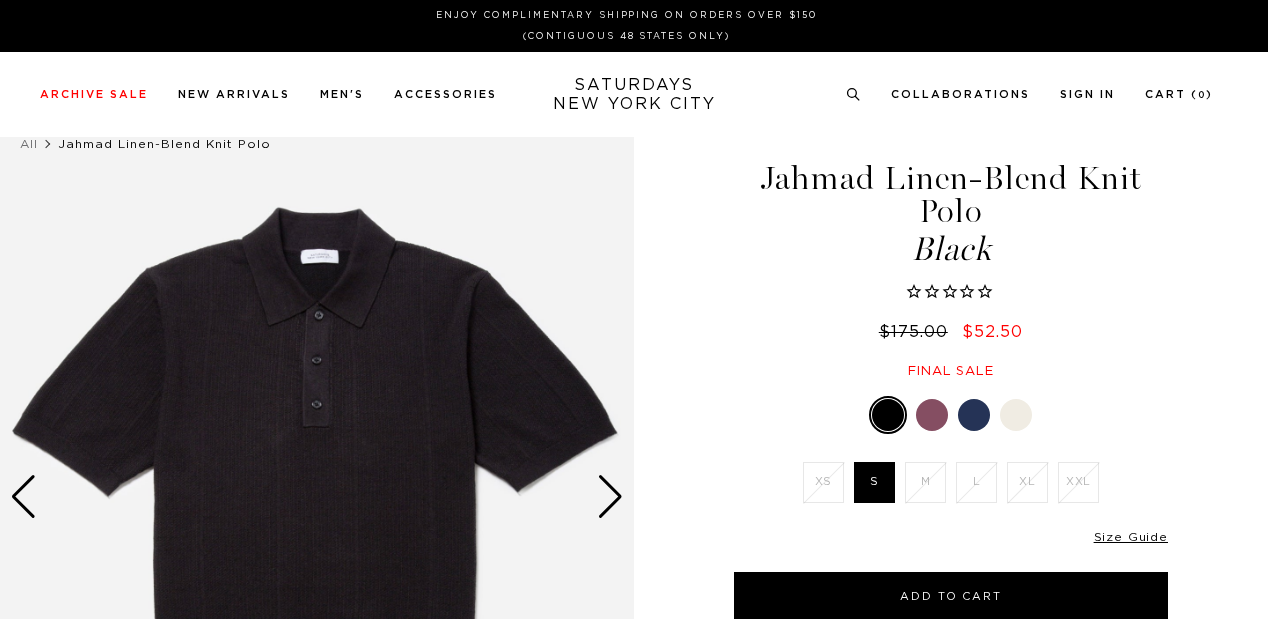 scroll, scrollTop: 0, scrollLeft: 0, axis: both 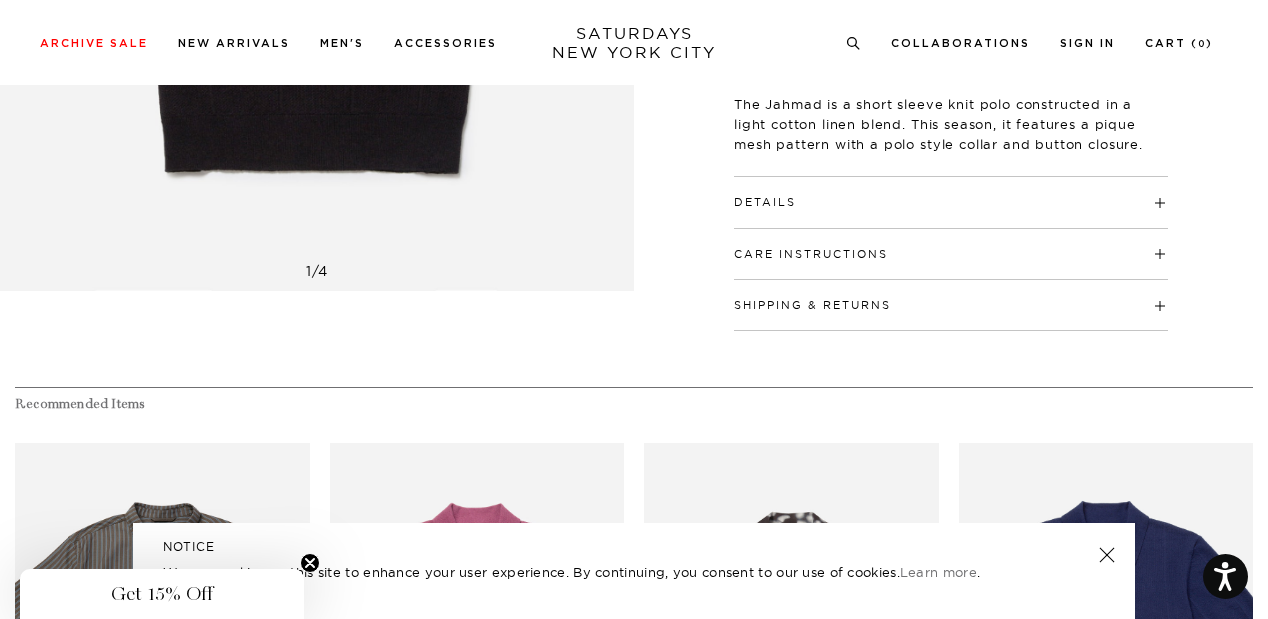click on "Details" at bounding box center [951, 193] 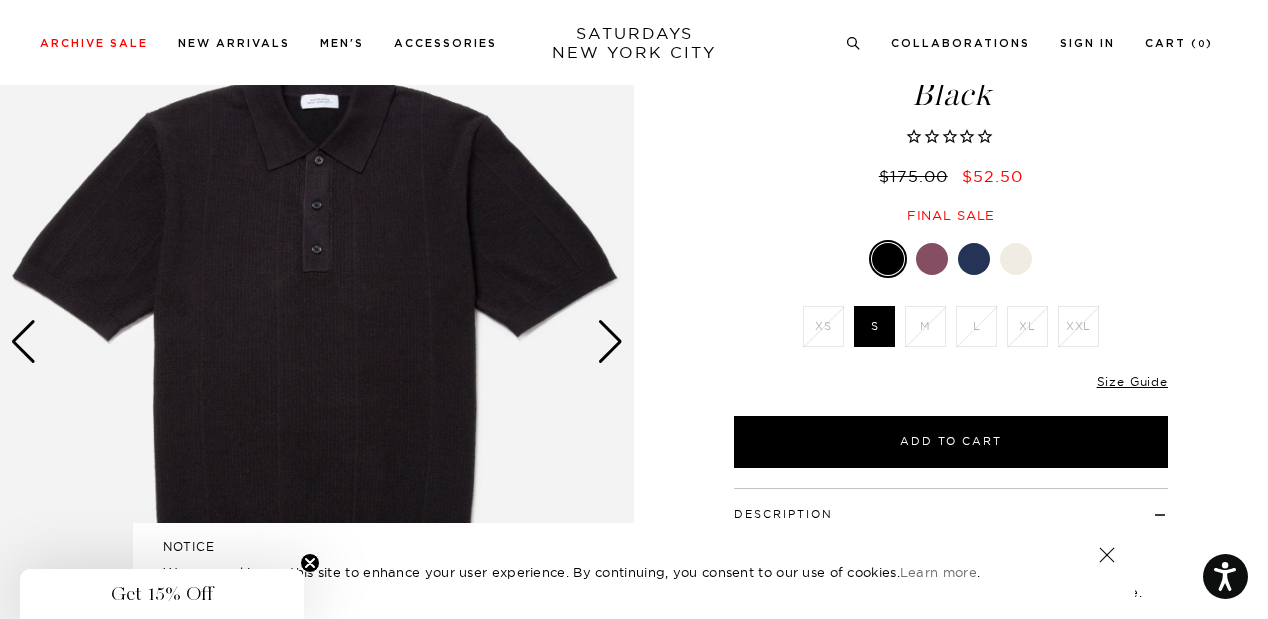 scroll, scrollTop: 139, scrollLeft: 0, axis: vertical 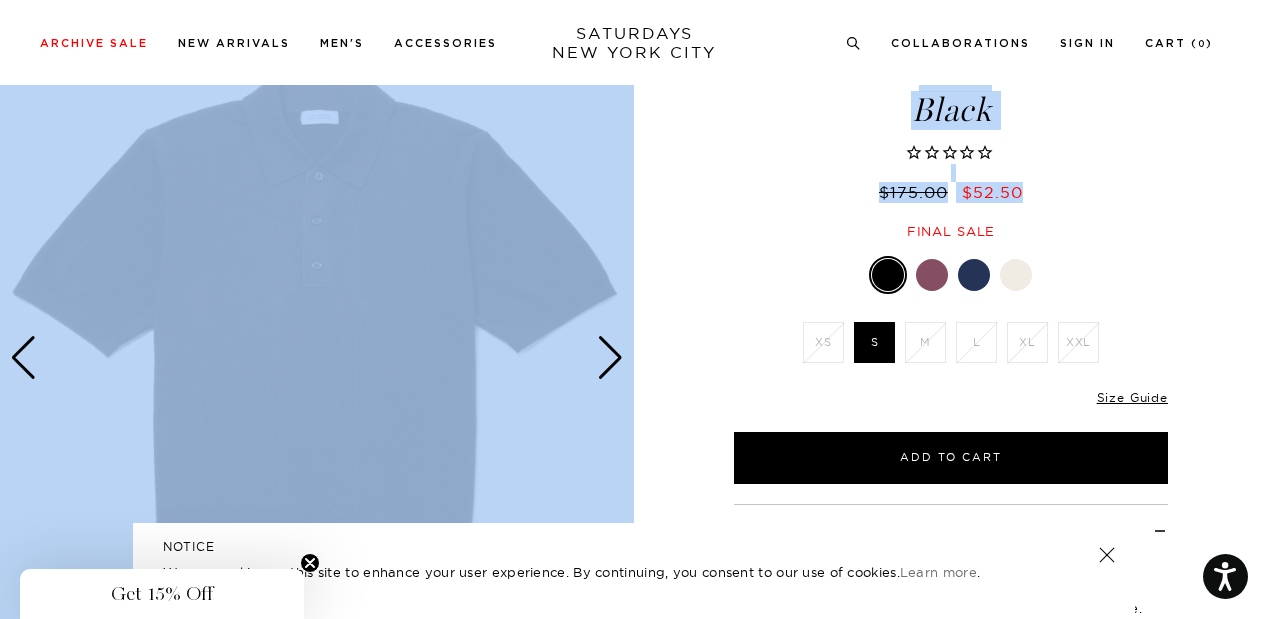 drag, startPoint x: 1250, startPoint y: 81, endPoint x: 1246, endPoint y: 189, distance: 108.07405 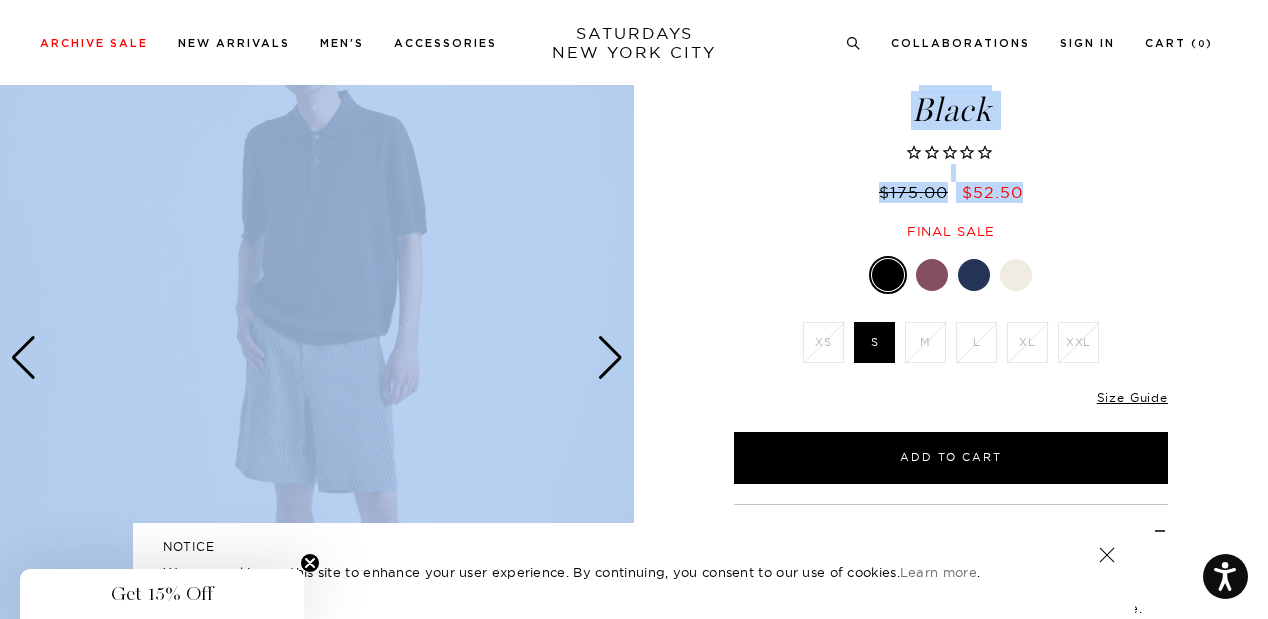 click at bounding box center (610, 358) 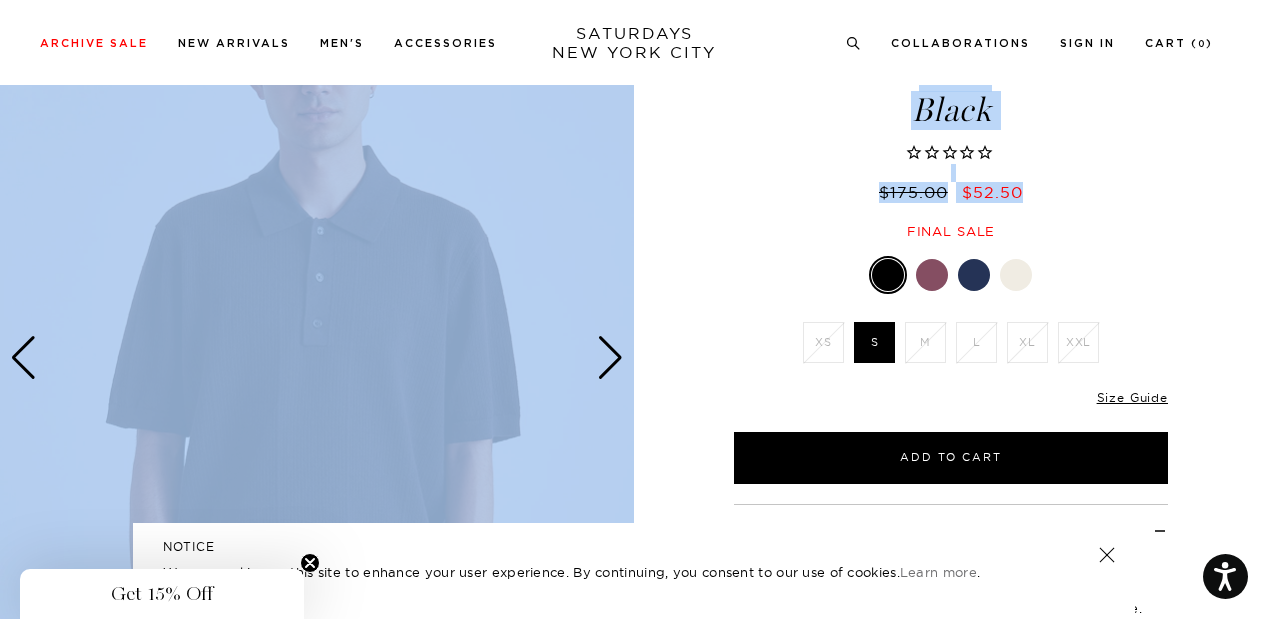 click at bounding box center [610, 358] 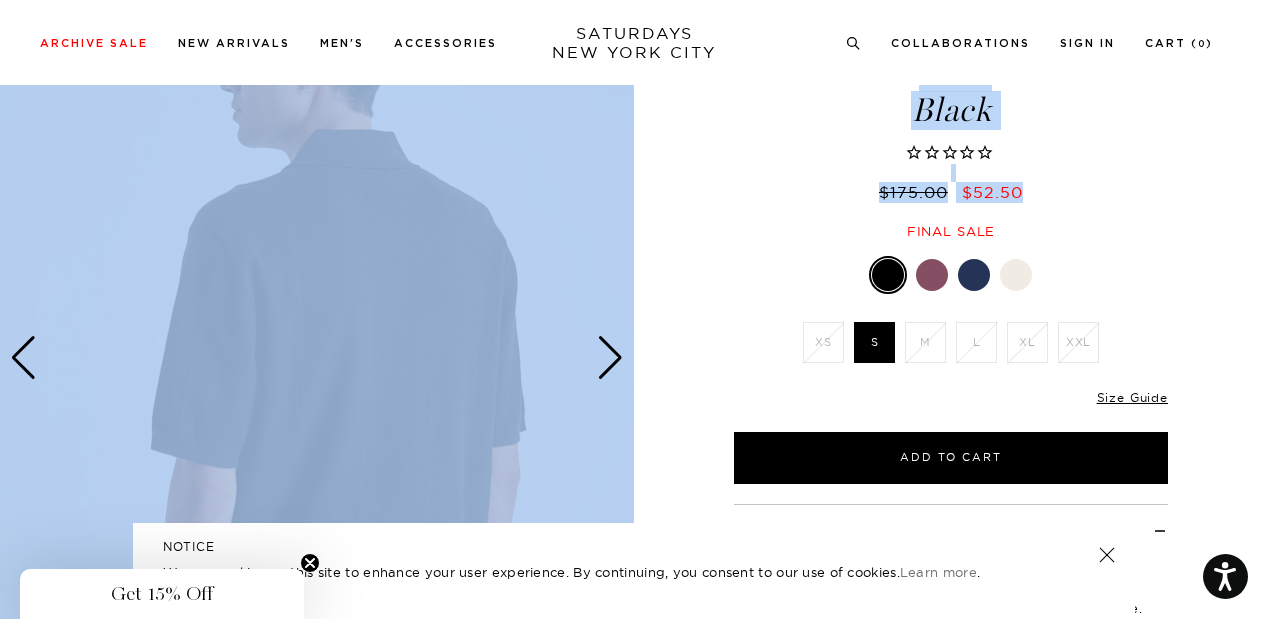 click at bounding box center [610, 358] 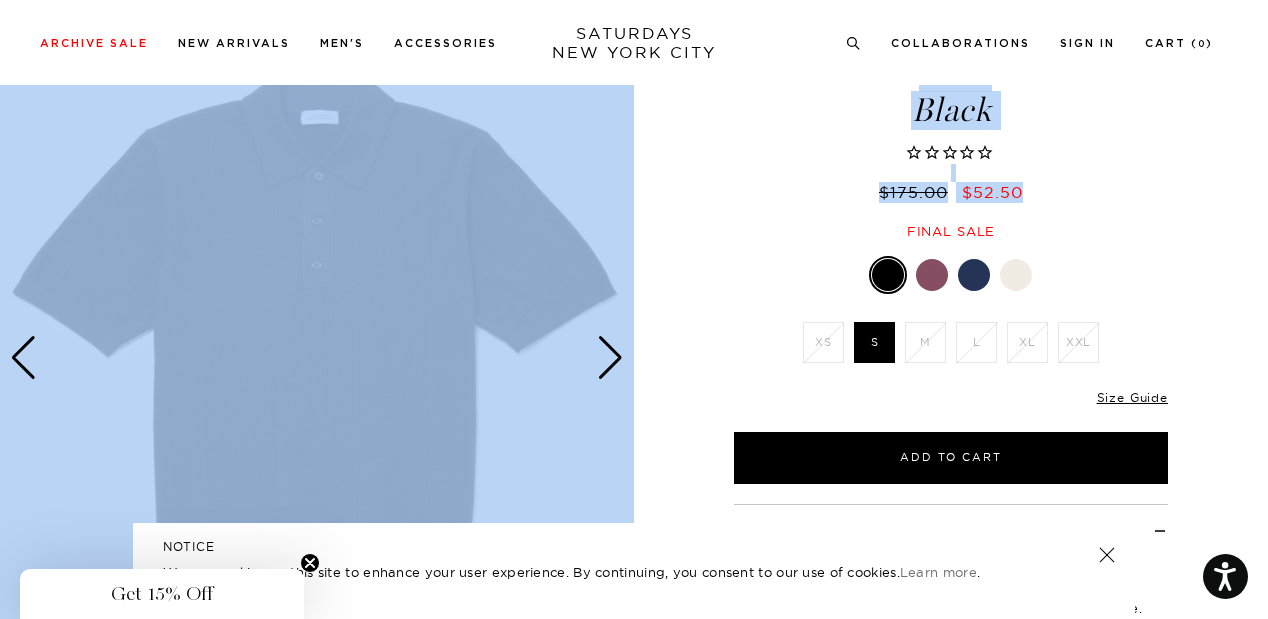 click at bounding box center [610, 358] 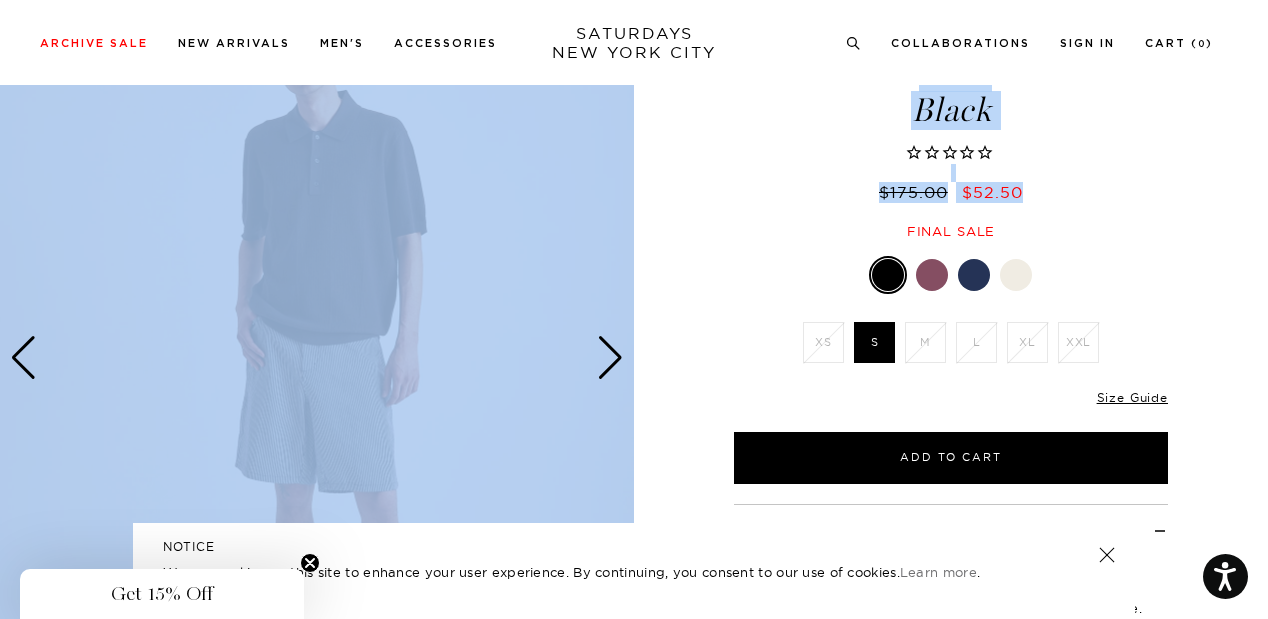click at bounding box center (610, 358) 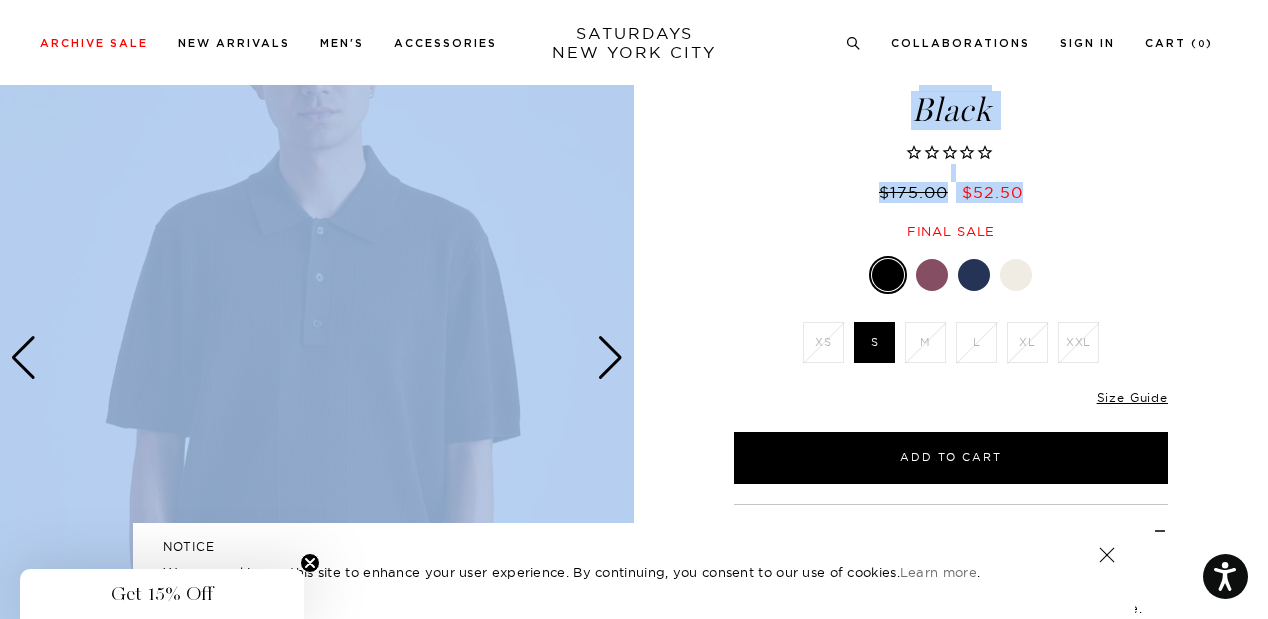 click at bounding box center [610, 358] 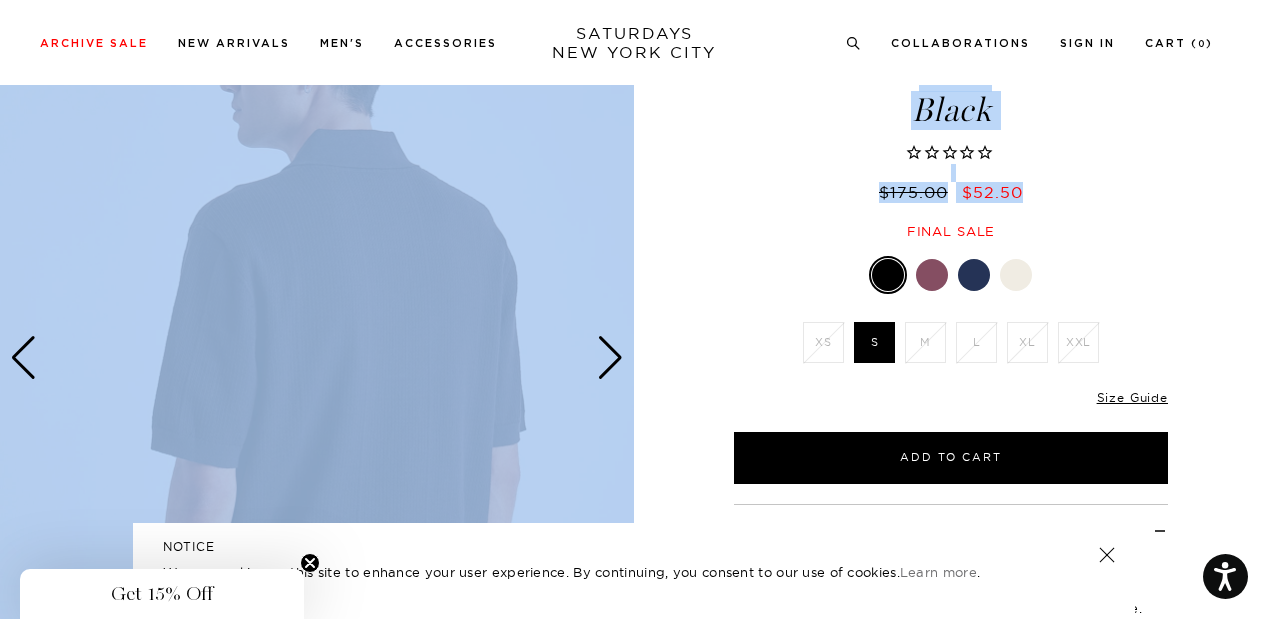 click at bounding box center [610, 358] 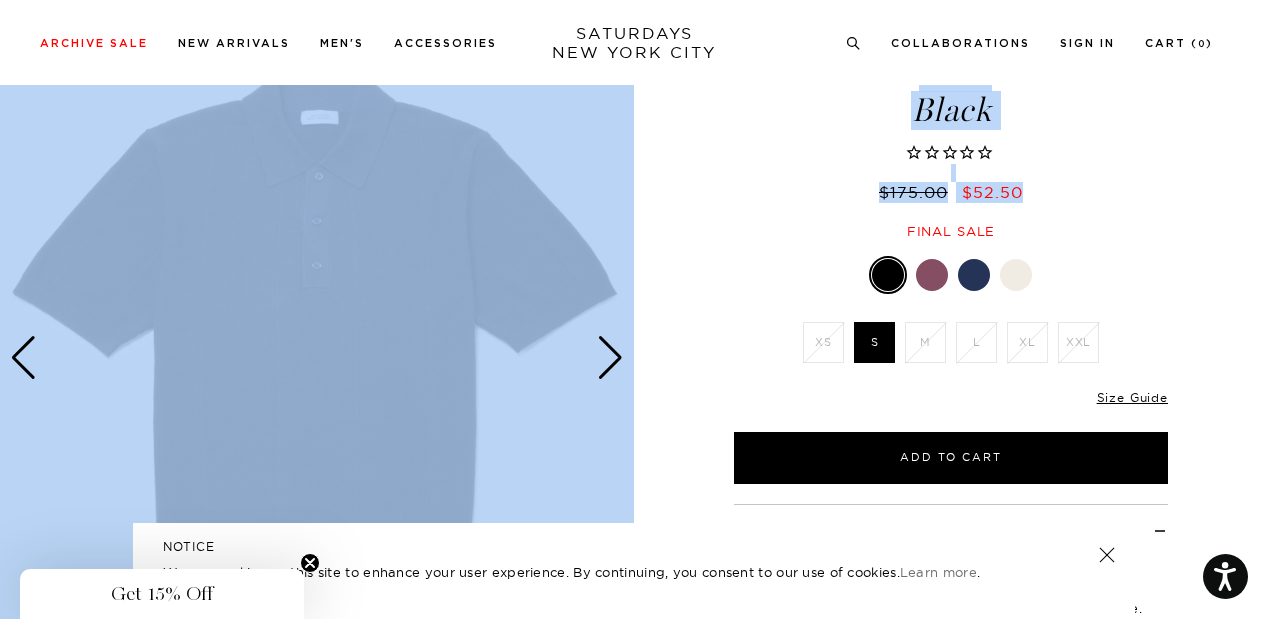 click at bounding box center (610, 358) 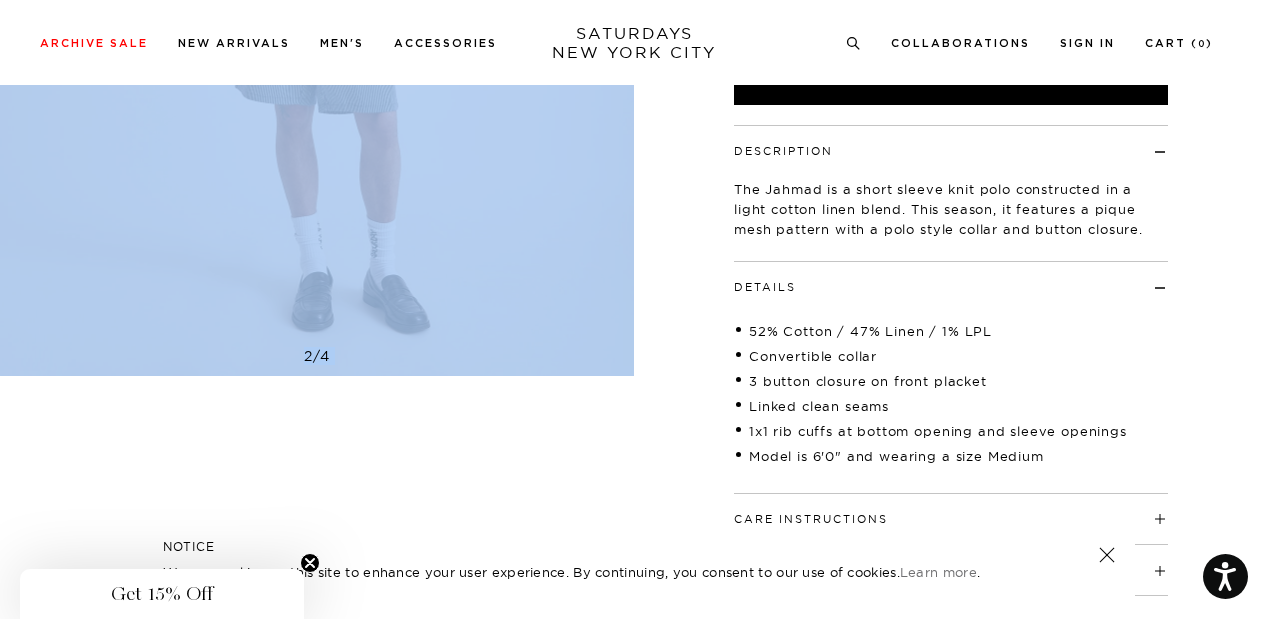 scroll, scrollTop: 523, scrollLeft: 0, axis: vertical 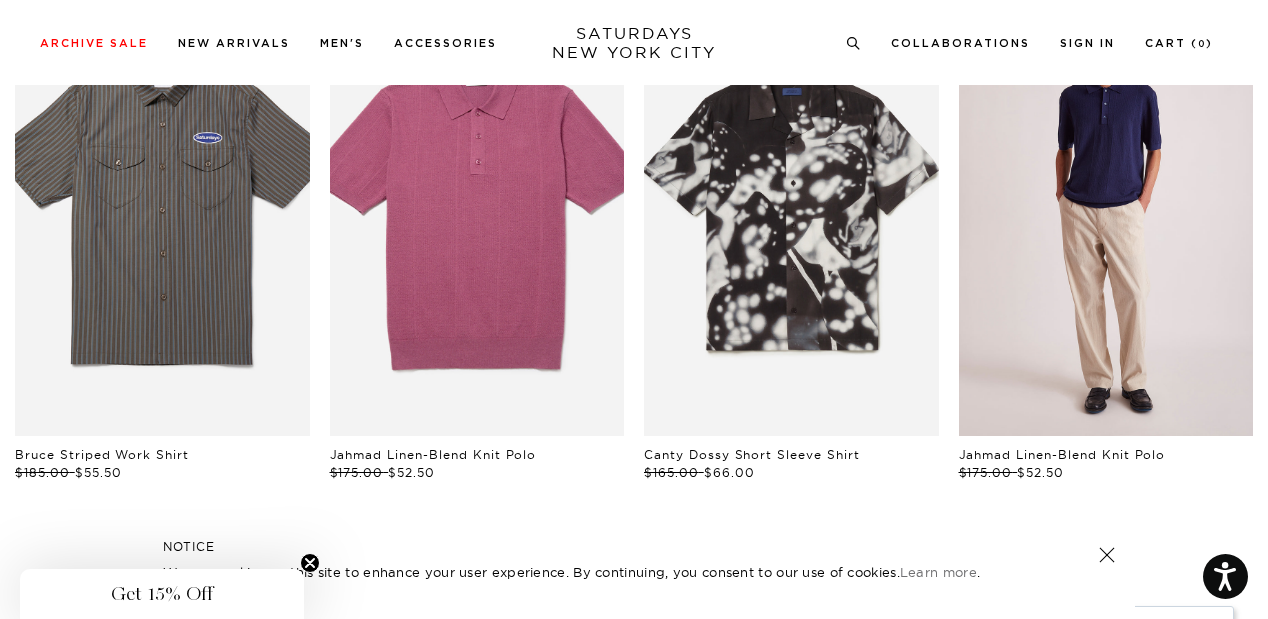 click at bounding box center (1106, 215) 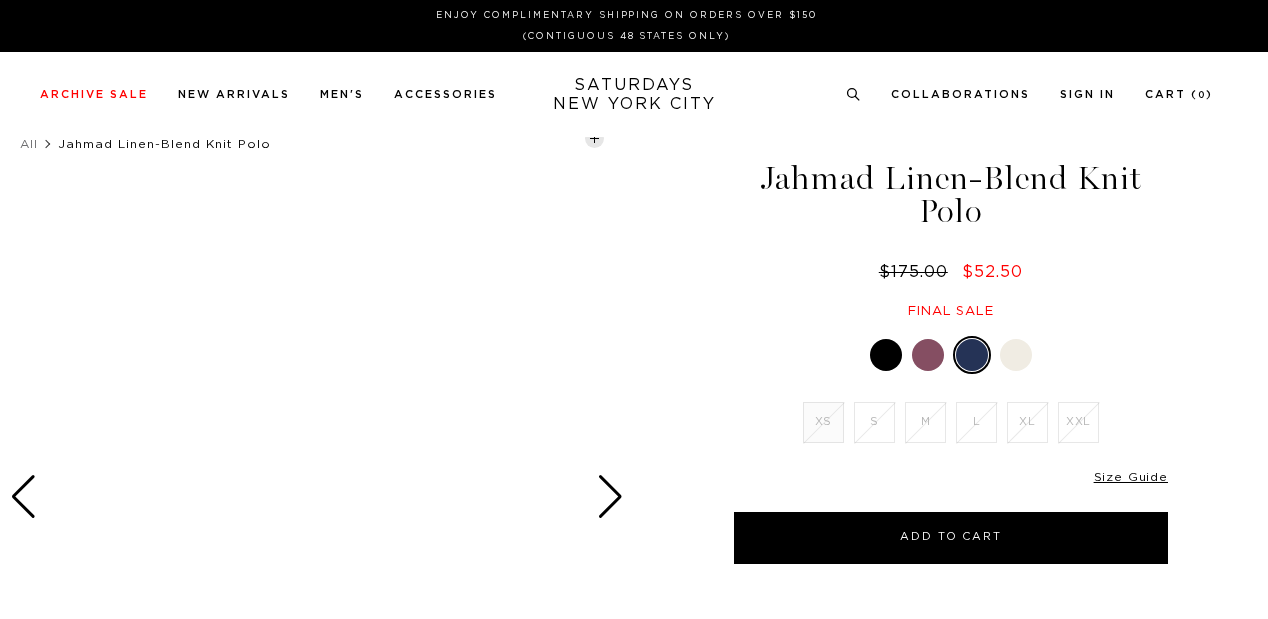 scroll, scrollTop: 0, scrollLeft: 0, axis: both 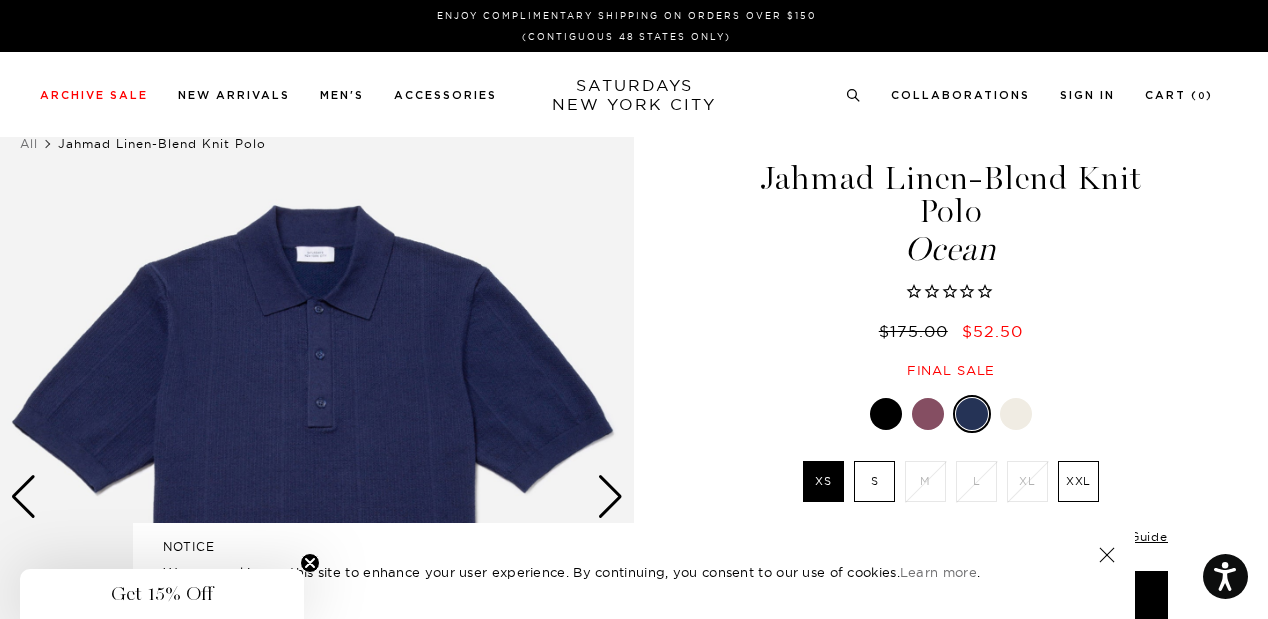 click at bounding box center (610, 497) 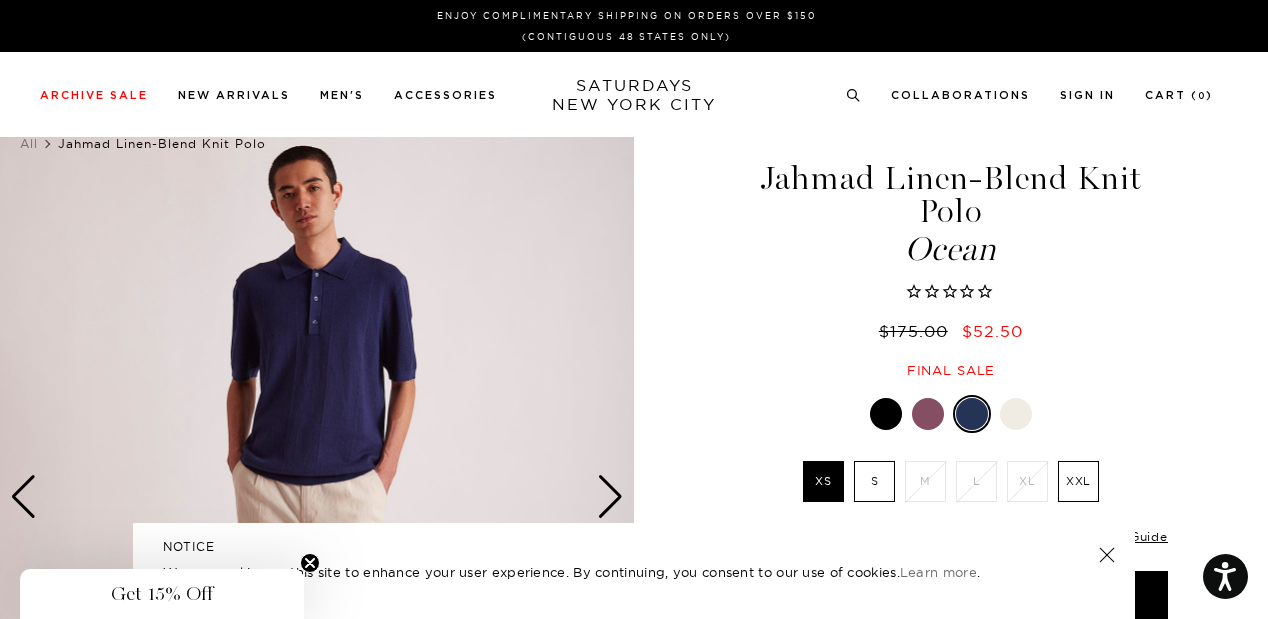 click at bounding box center [610, 497] 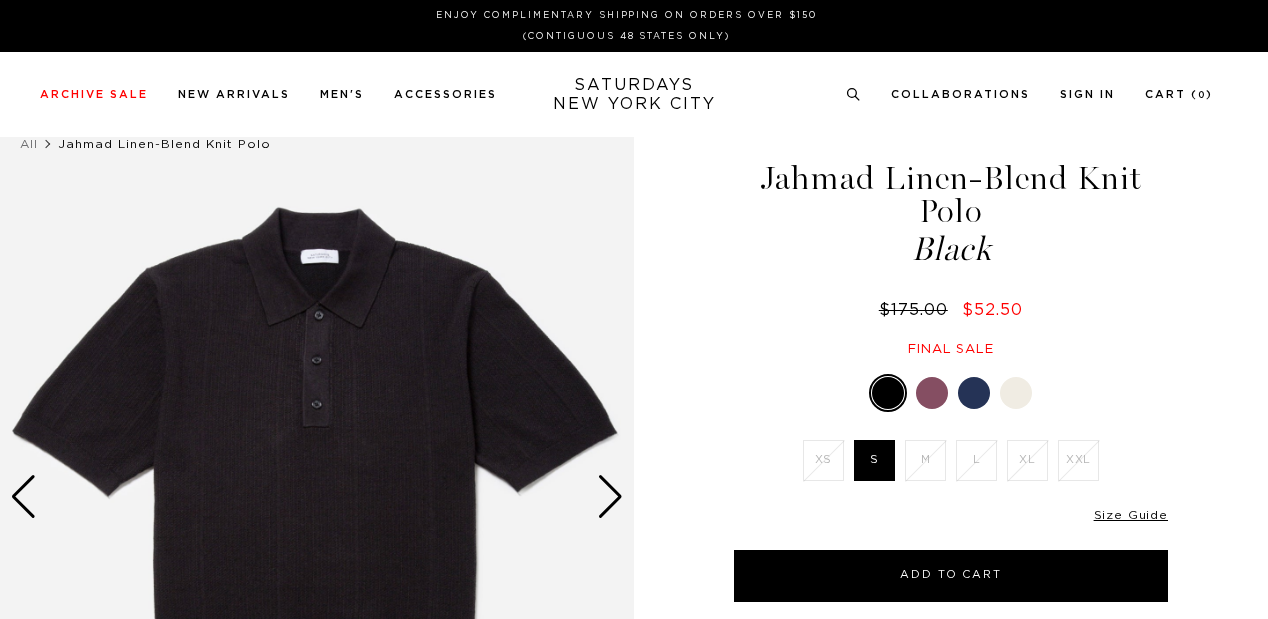 scroll, scrollTop: 1052, scrollLeft: 0, axis: vertical 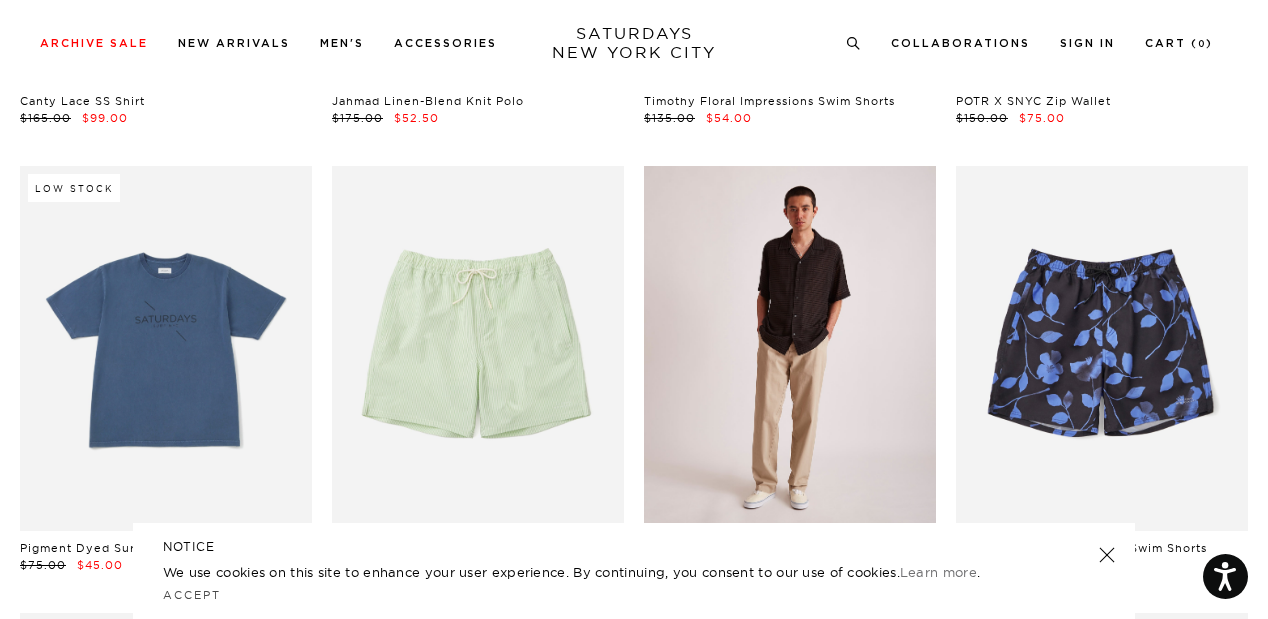 drag, startPoint x: 1279, startPoint y: 143, endPoint x: 680, endPoint y: 413, distance: 657.03955 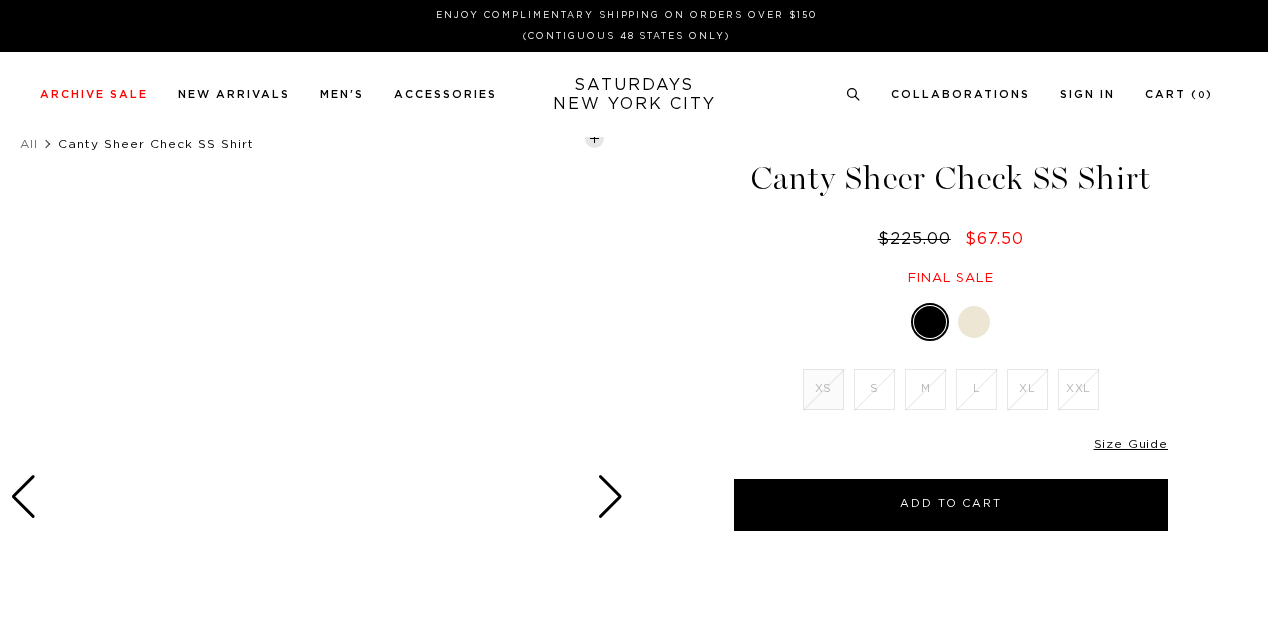 scroll, scrollTop: 0, scrollLeft: 0, axis: both 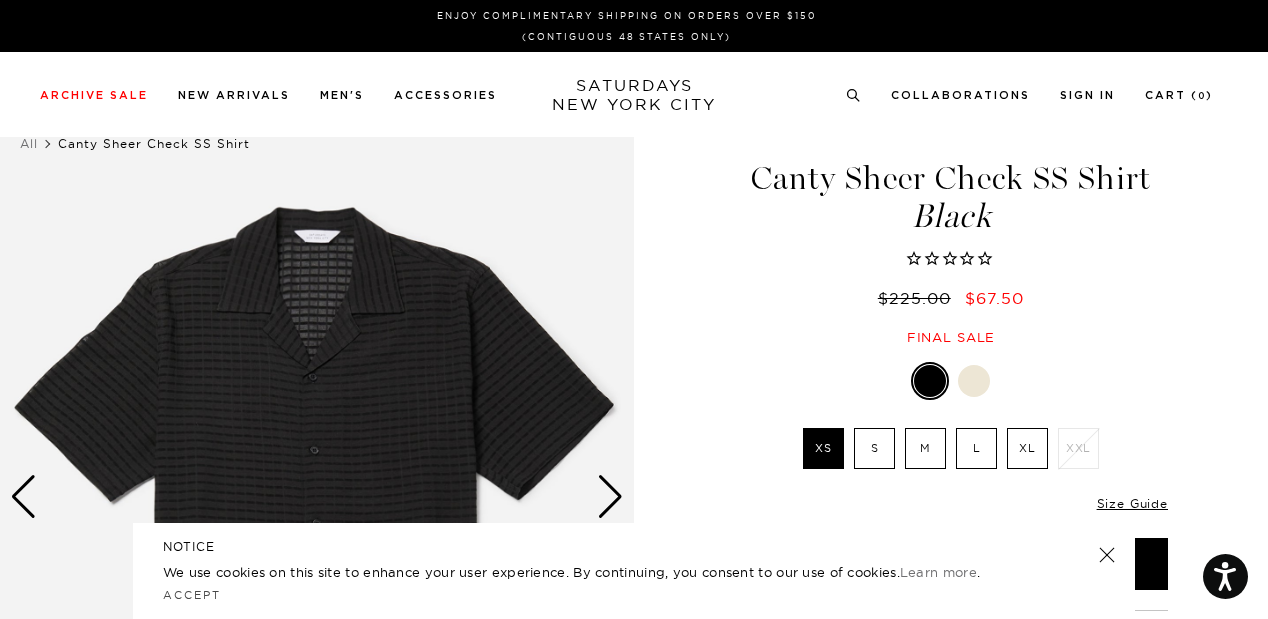 click at bounding box center [23, 497] 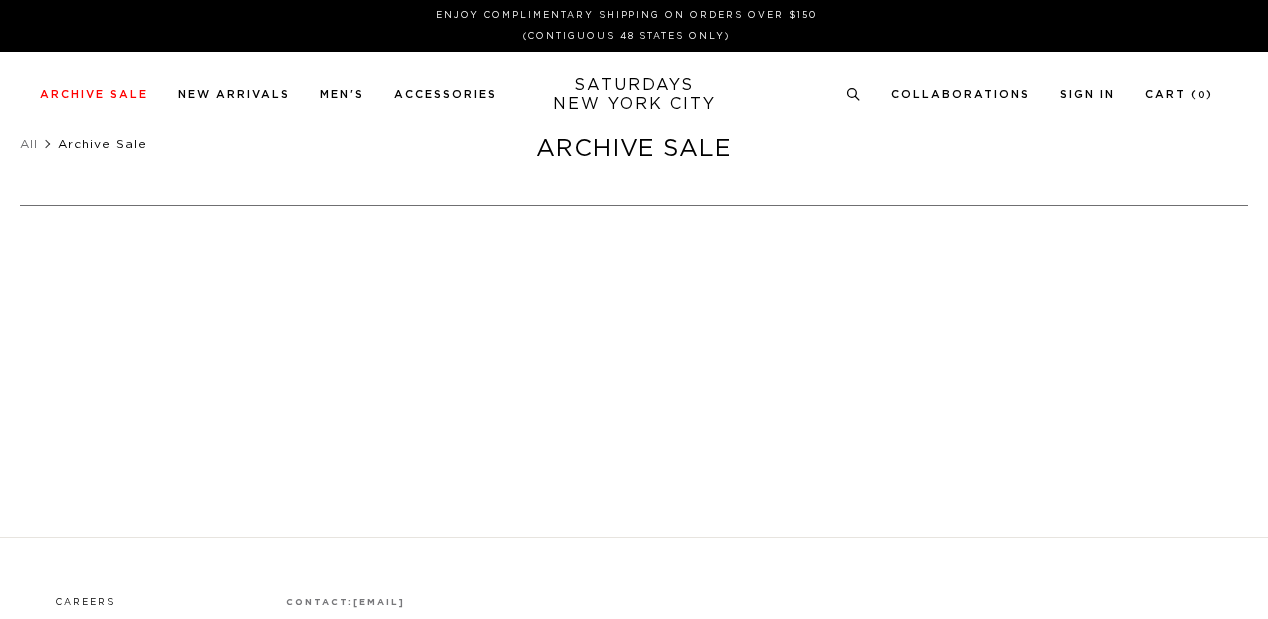 scroll, scrollTop: 0, scrollLeft: 0, axis: both 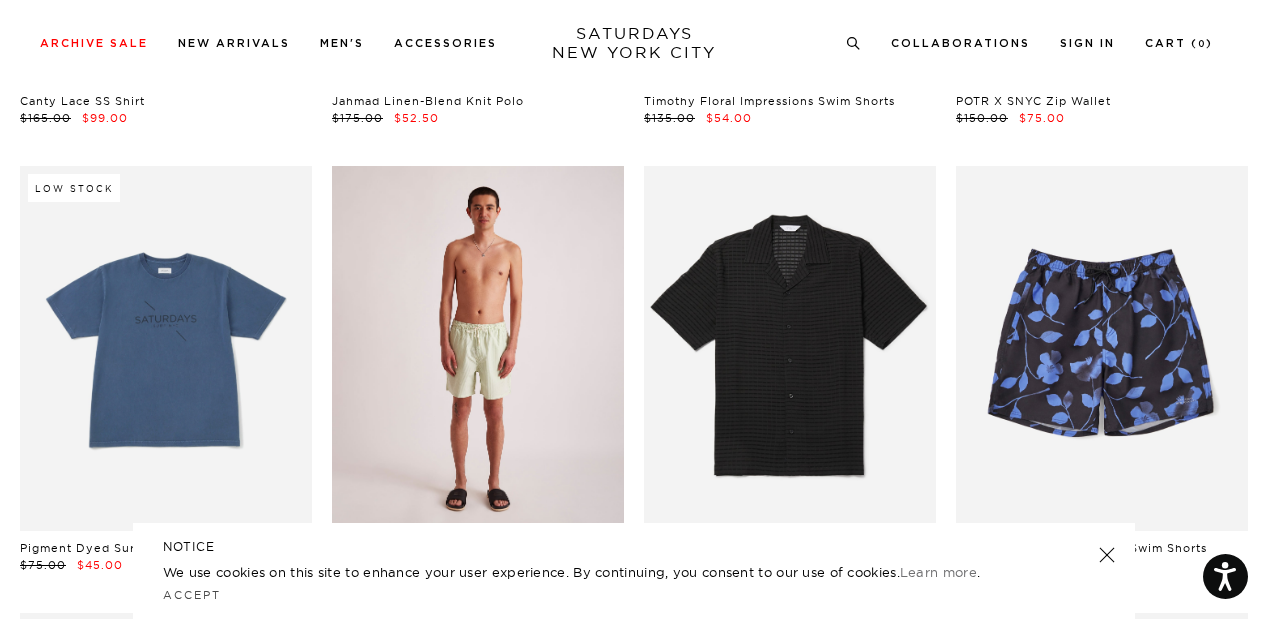 drag, startPoint x: 1154, startPoint y: 601, endPoint x: 616, endPoint y: 487, distance: 549.94543 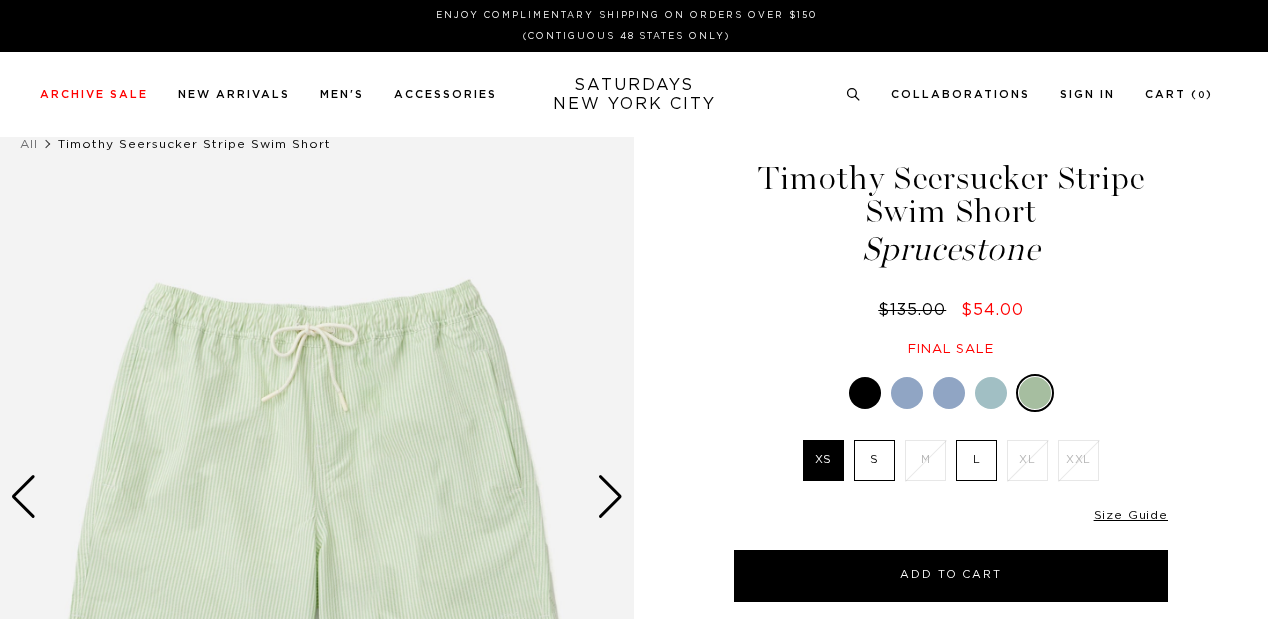 scroll, scrollTop: 0, scrollLeft: 0, axis: both 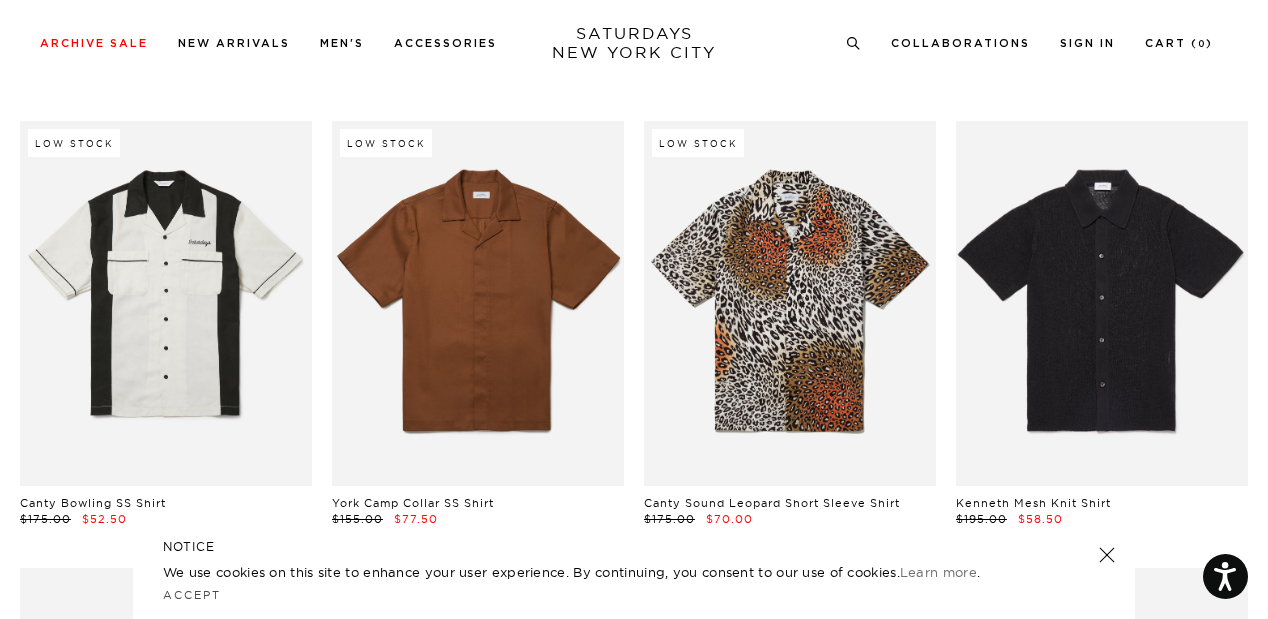 drag, startPoint x: 1276, startPoint y: 176, endPoint x: 572, endPoint y: 531, distance: 788.44214 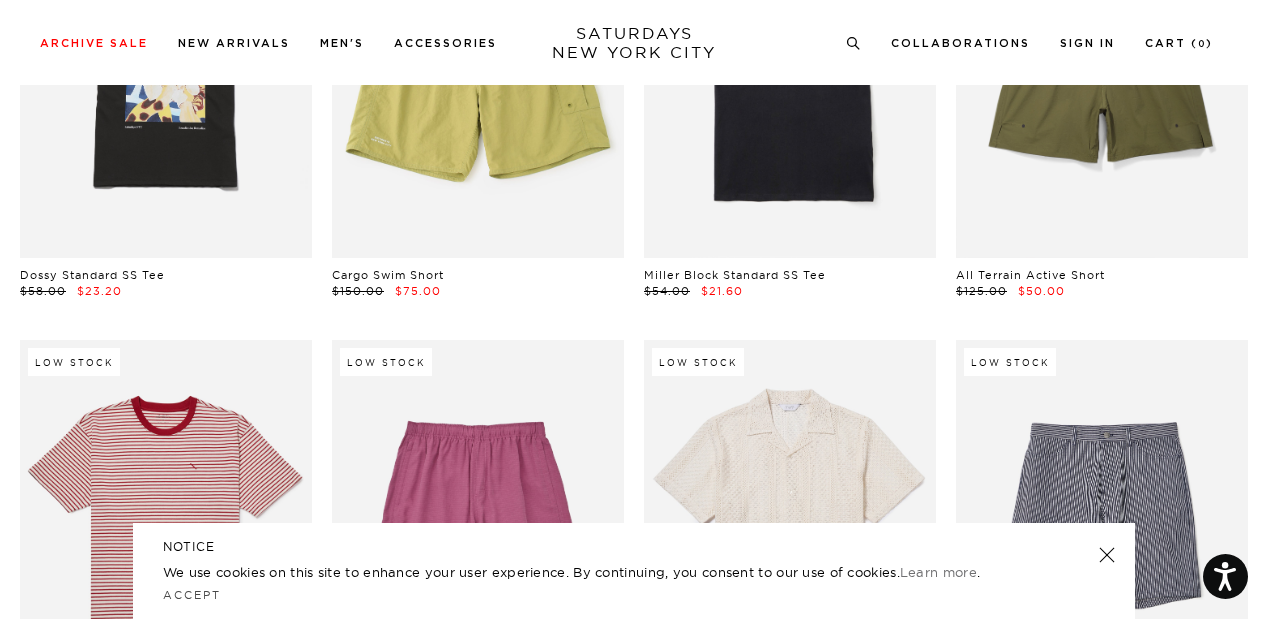 scroll, scrollTop: 14691, scrollLeft: 0, axis: vertical 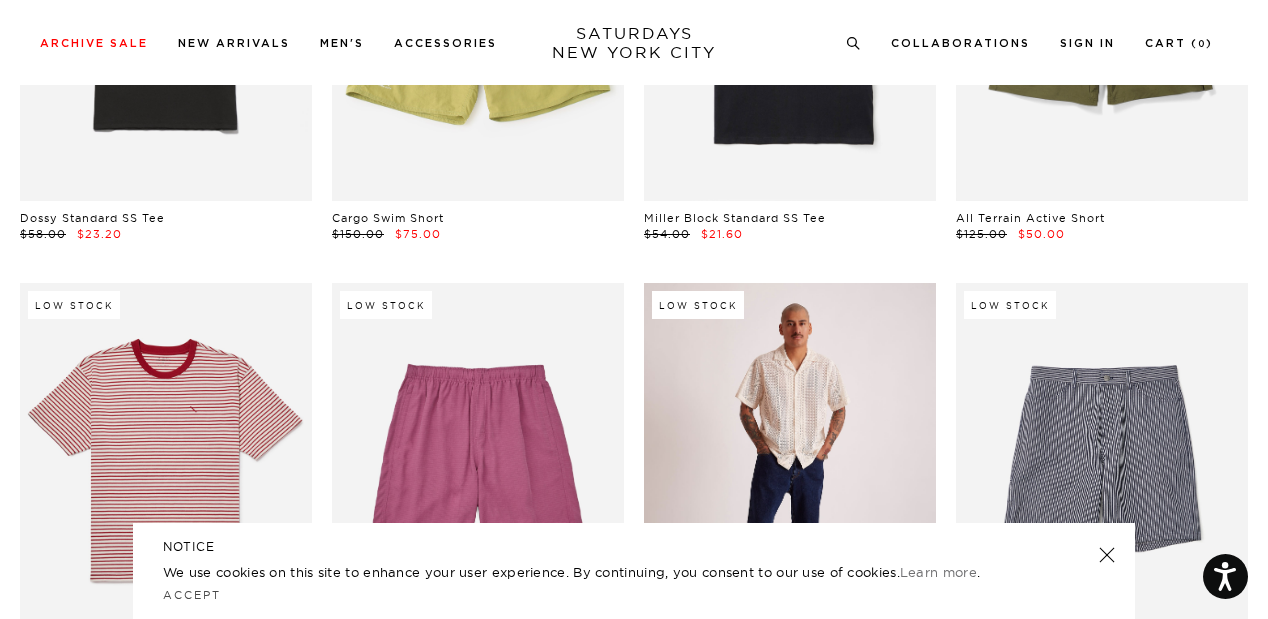 click at bounding box center [790, 465] 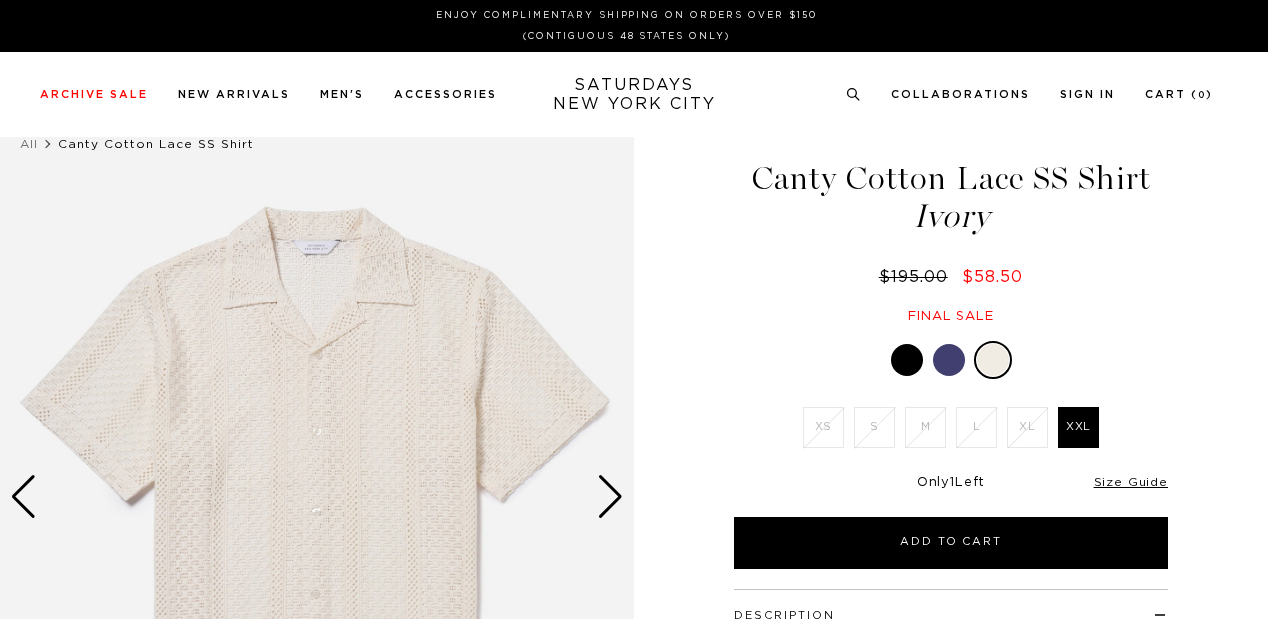 scroll, scrollTop: 0, scrollLeft: 0, axis: both 